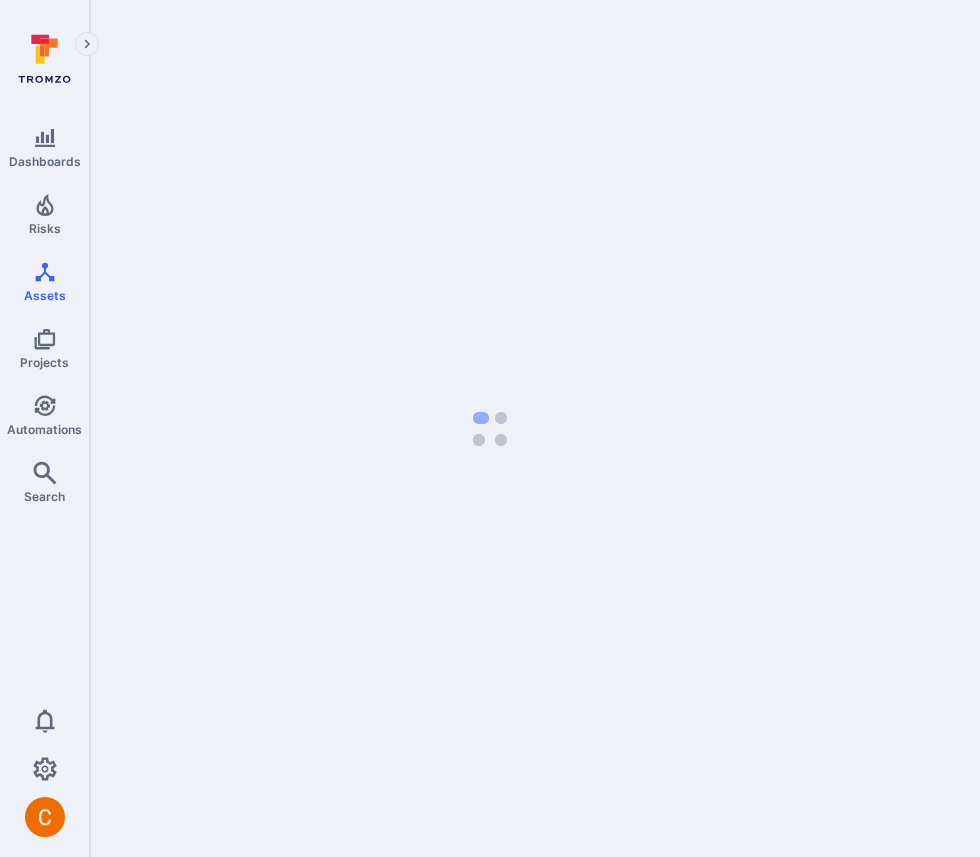 scroll, scrollTop: 0, scrollLeft: 0, axis: both 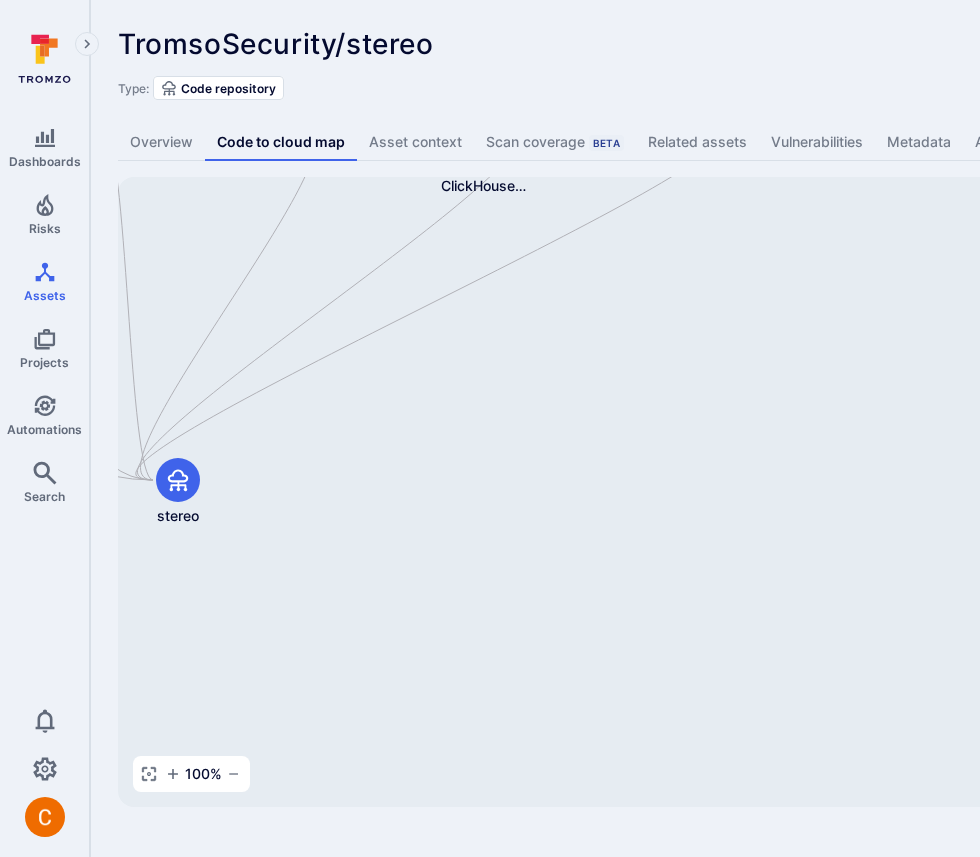 click on "TromsoSecurity/stereo ...   Show  more" at bounding box center [622, 44] 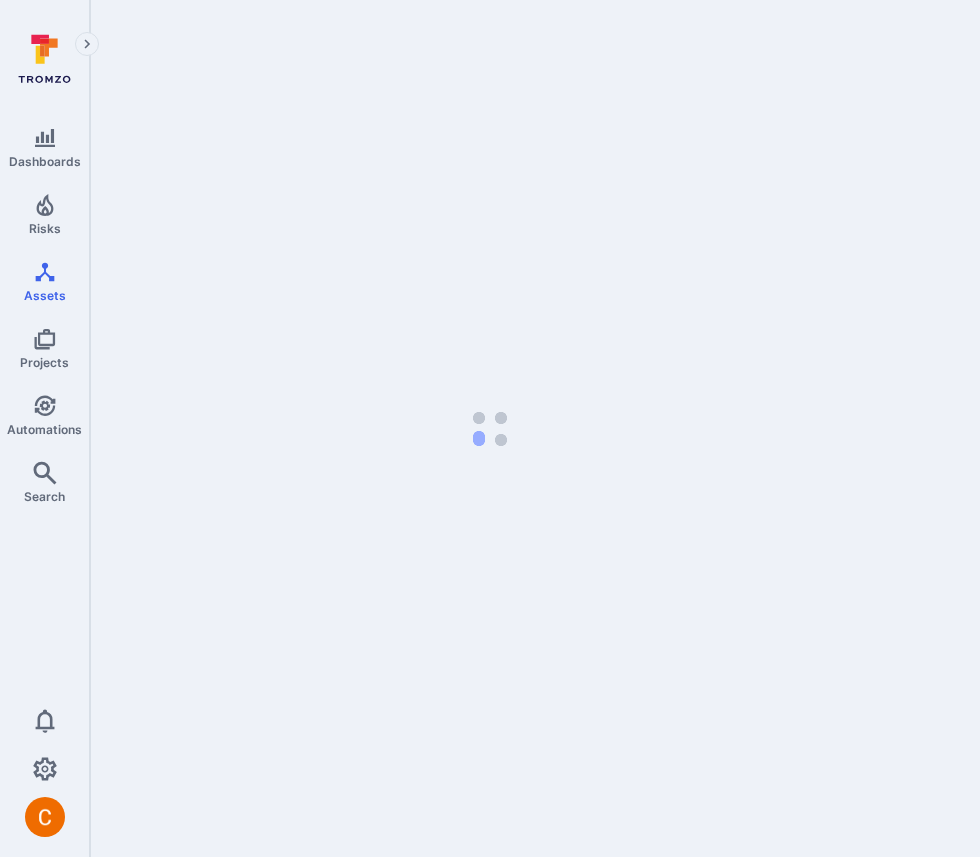 scroll, scrollTop: 0, scrollLeft: 0, axis: both 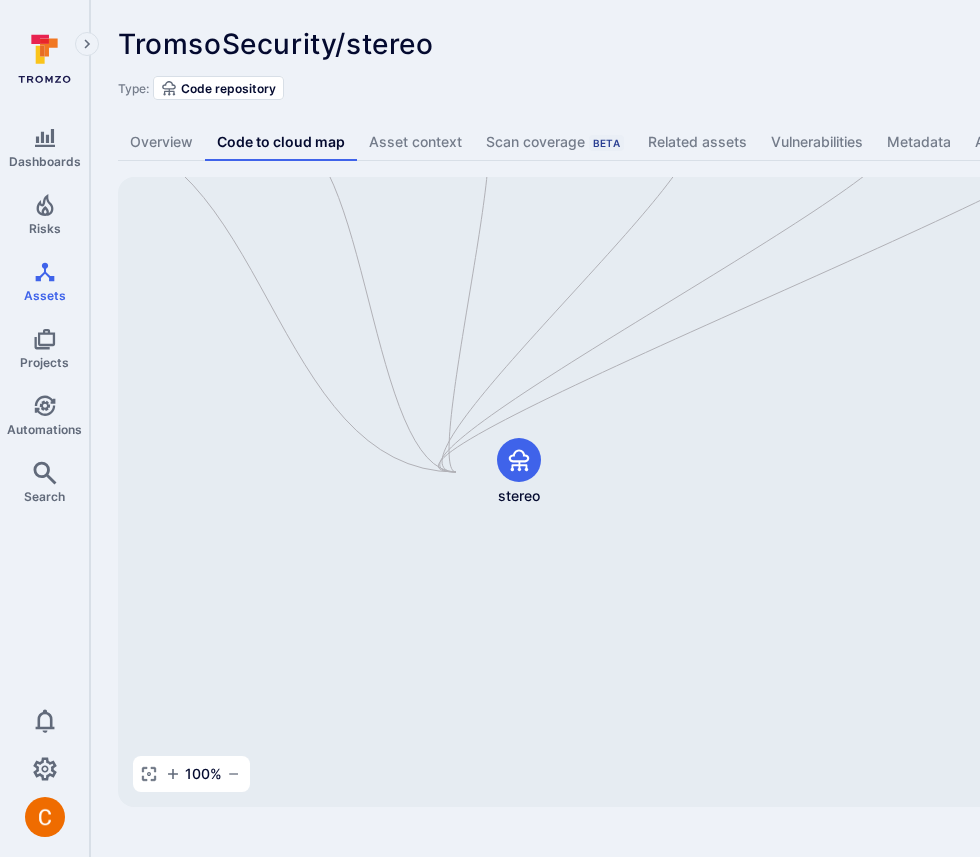 drag, startPoint x: 372, startPoint y: 573, endPoint x: 713, endPoint y: 553, distance: 341.586 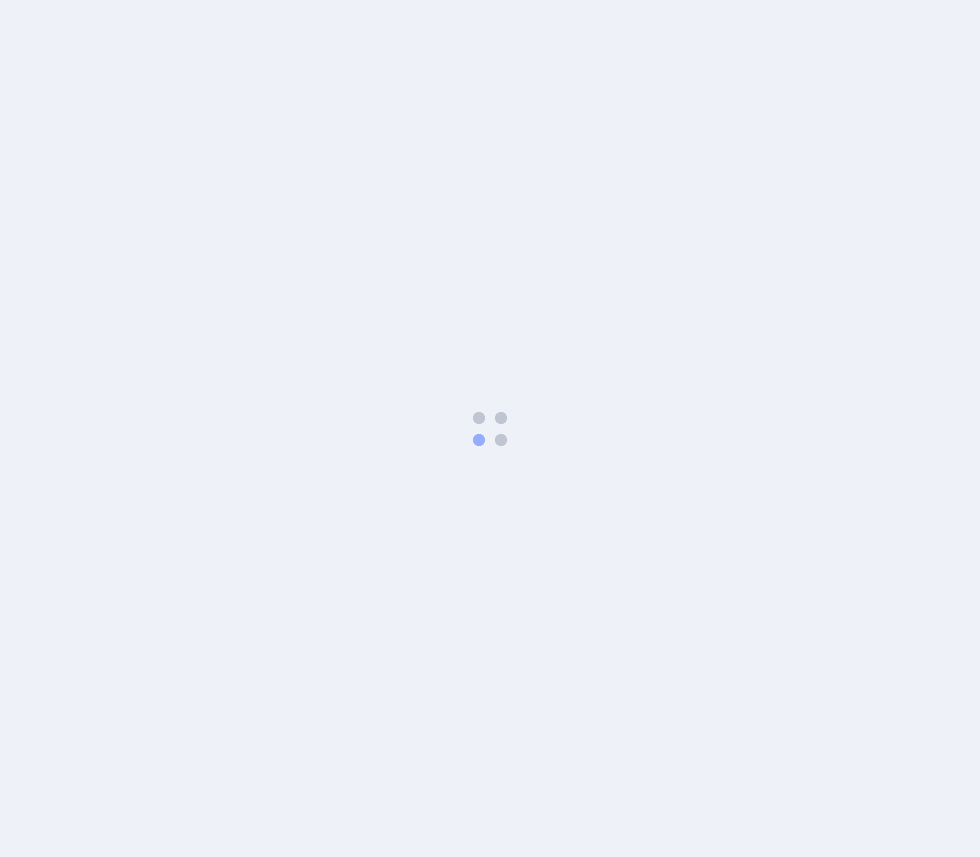 scroll, scrollTop: 0, scrollLeft: 0, axis: both 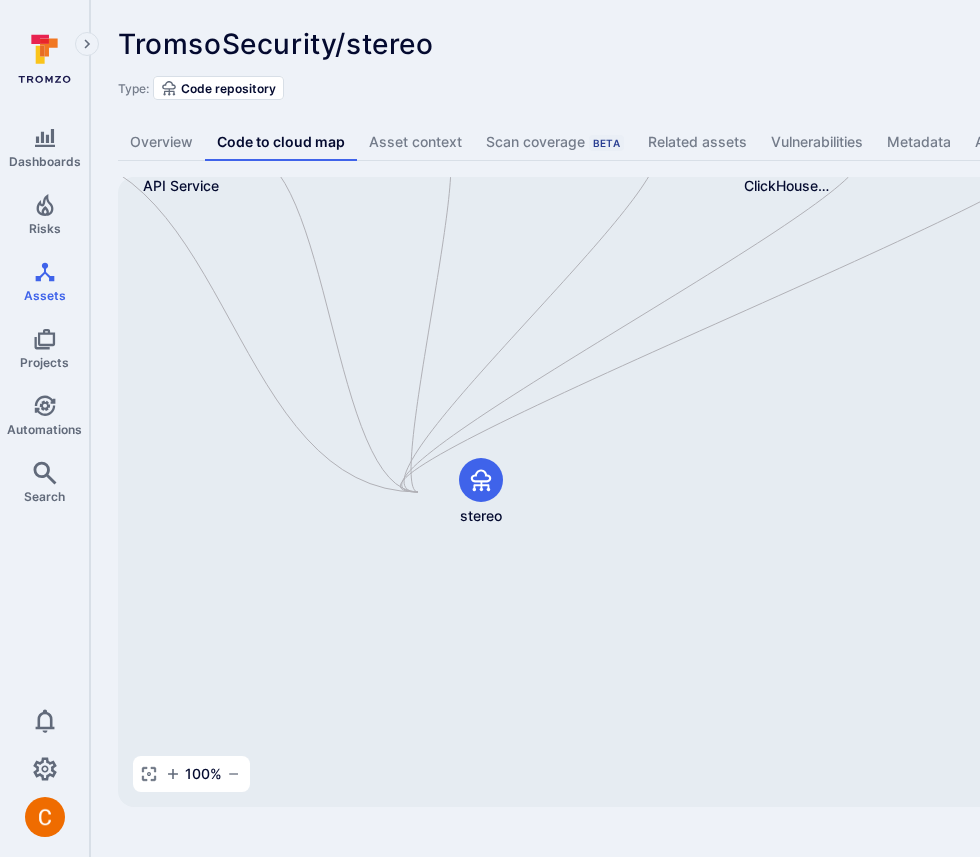 drag, startPoint x: 359, startPoint y: 501, endPoint x: 663, endPoint y: 501, distance: 304 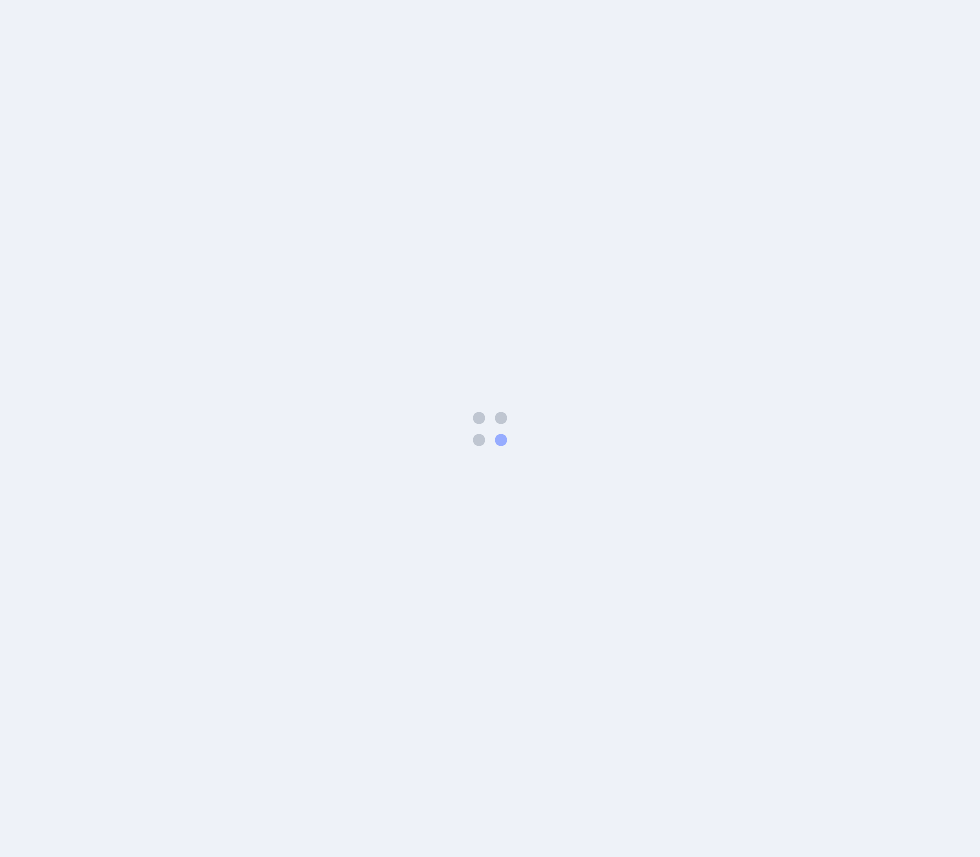 scroll, scrollTop: 0, scrollLeft: 0, axis: both 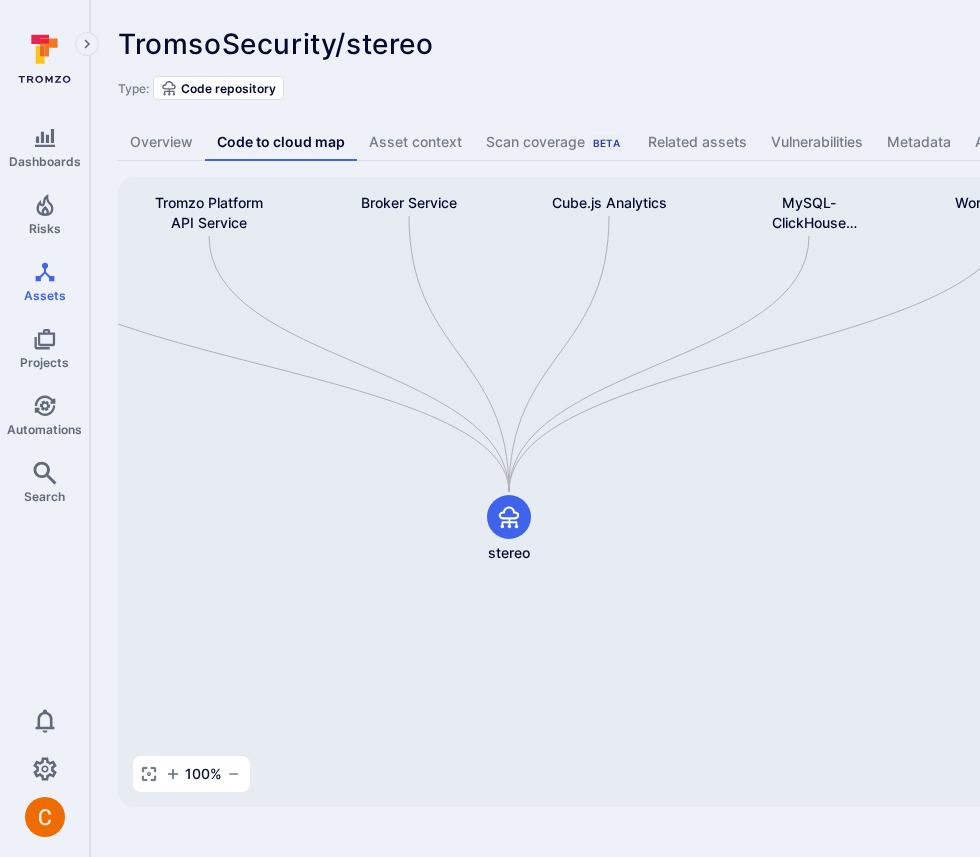 drag, startPoint x: 401, startPoint y: 484, endPoint x: 732, endPoint y: 521, distance: 333.06155 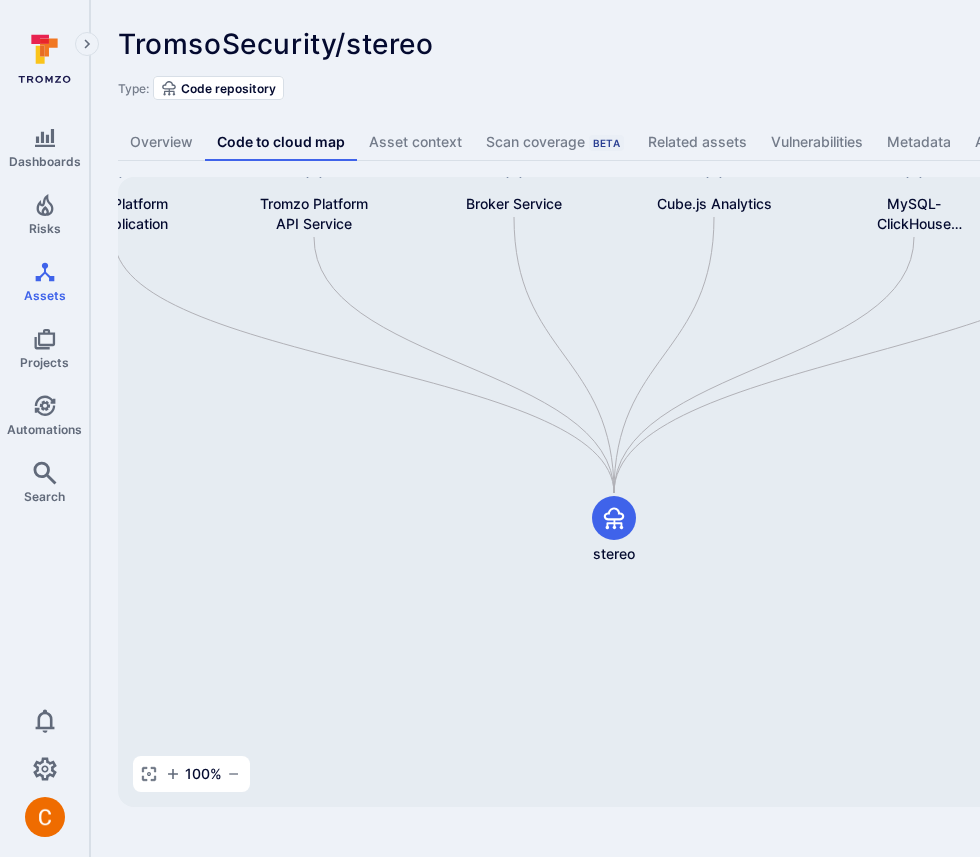 drag, startPoint x: 582, startPoint y: 539, endPoint x: 687, endPoint y: 540, distance: 105.00476 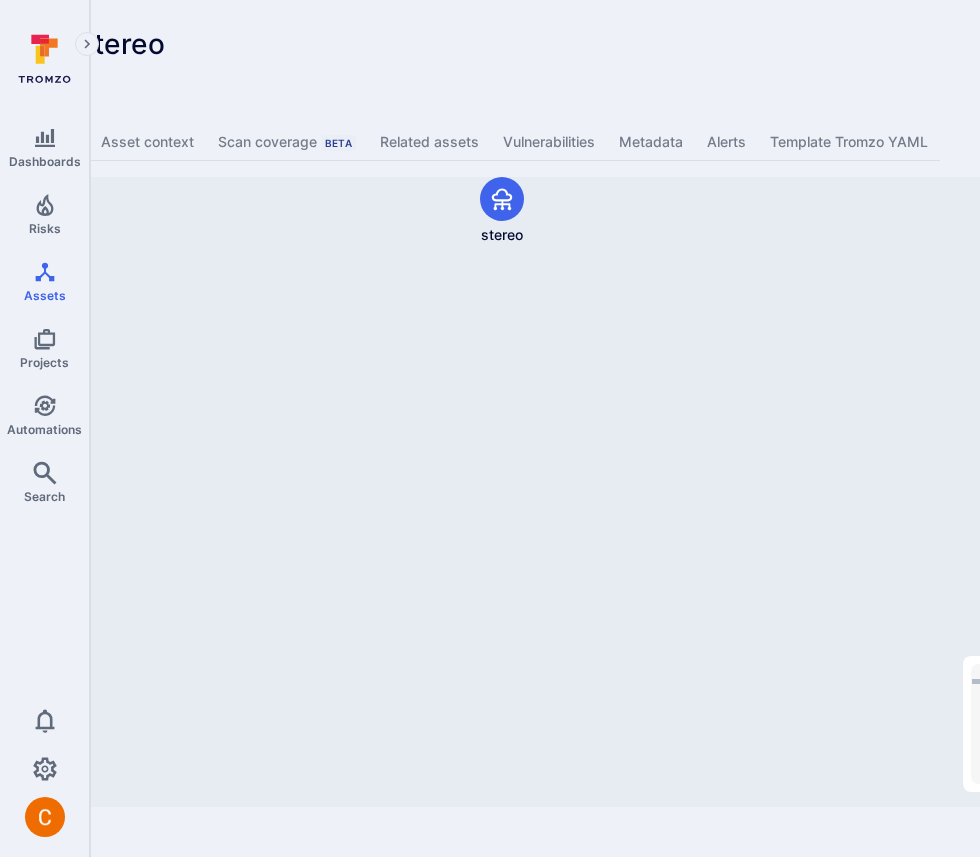 scroll, scrollTop: 0, scrollLeft: 261, axis: horizontal 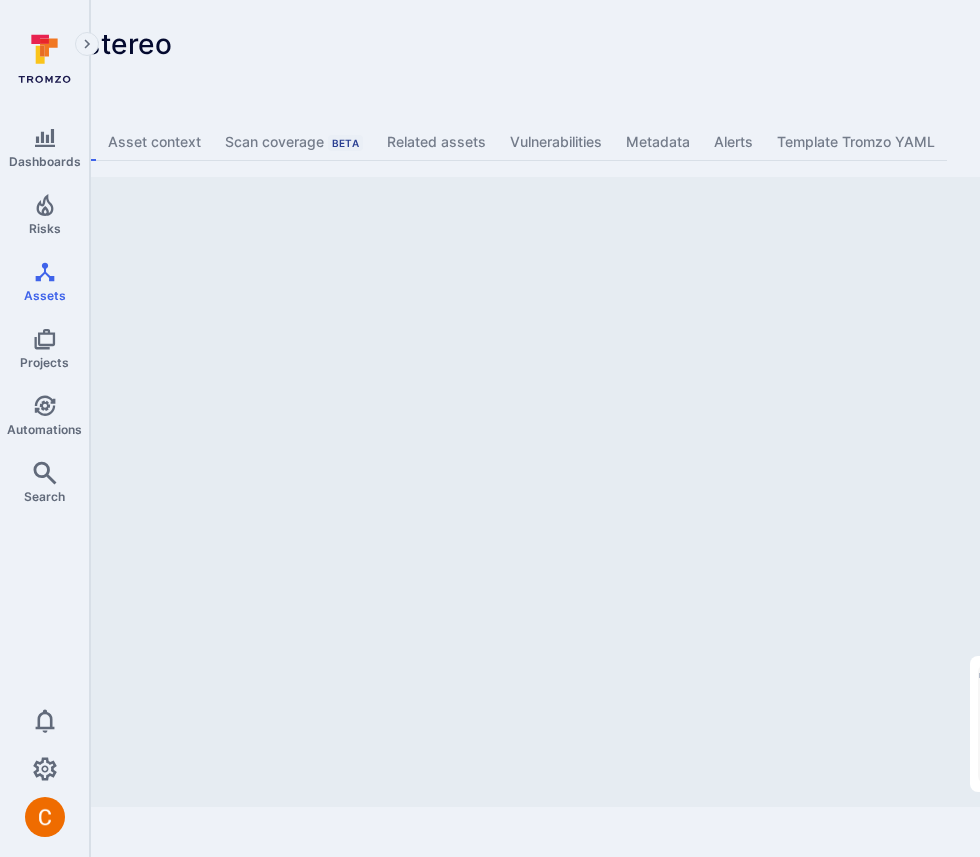 drag, startPoint x: 552, startPoint y: 577, endPoint x: 658, endPoint y: 445, distance: 169.29265 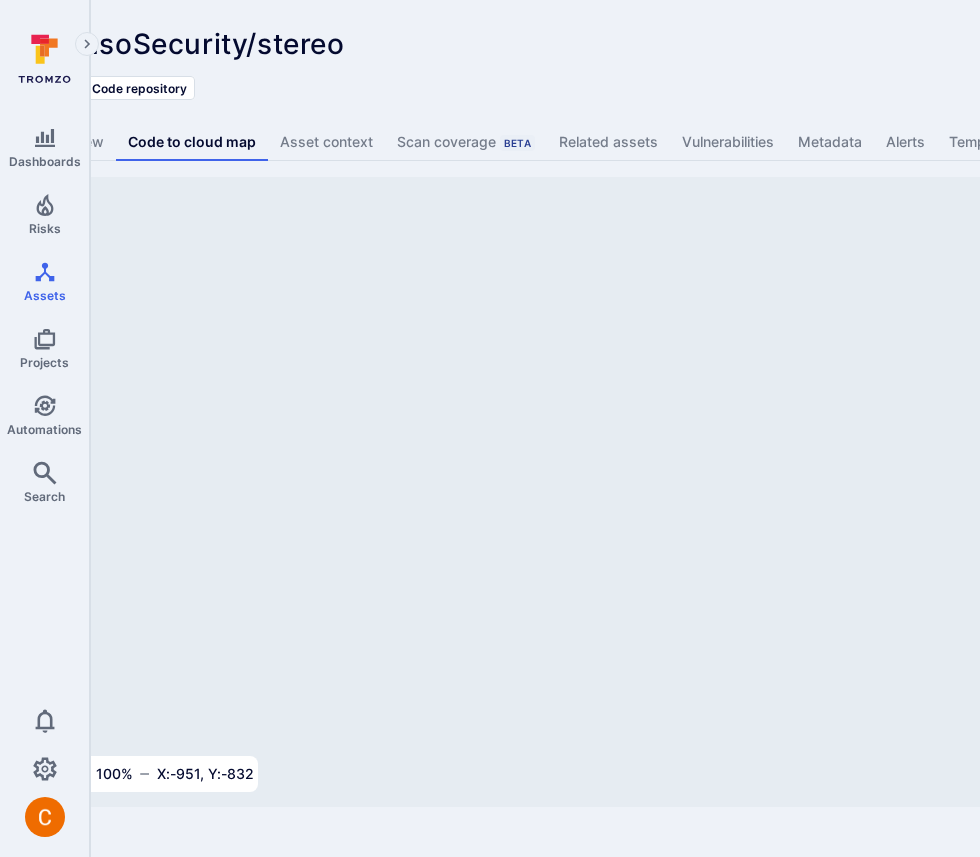 scroll, scrollTop: 0, scrollLeft: 83, axis: horizontal 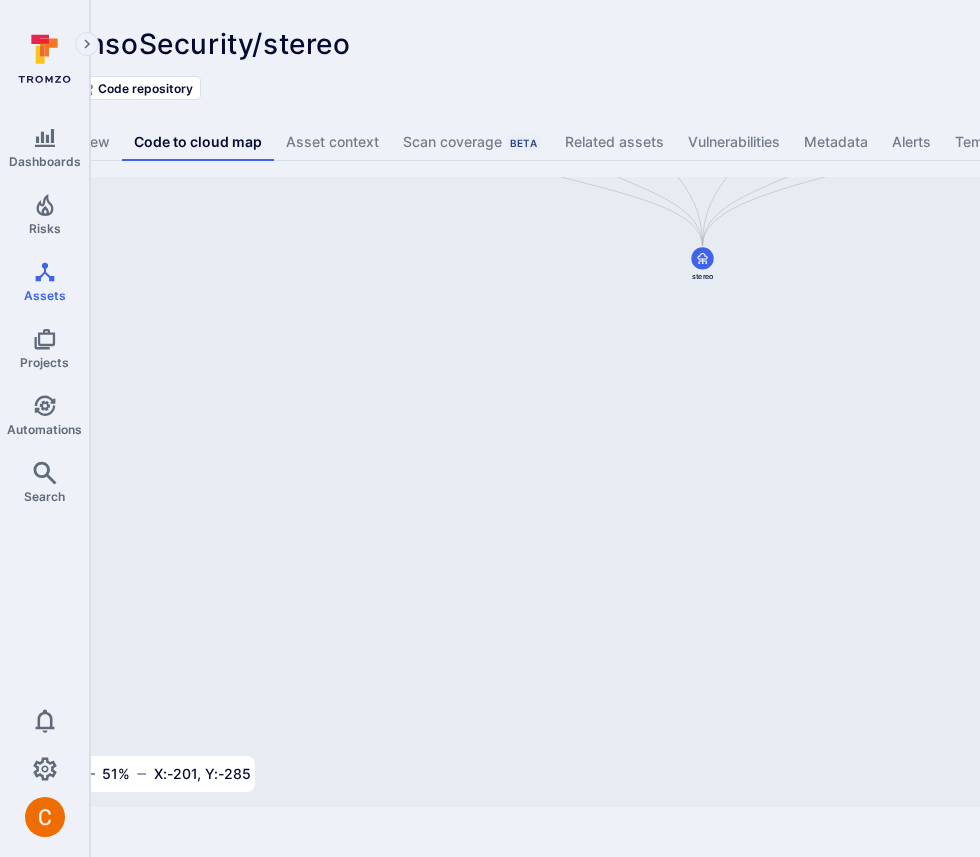 drag, startPoint x: 625, startPoint y: 512, endPoint x: 625, endPoint y: 576, distance: 64 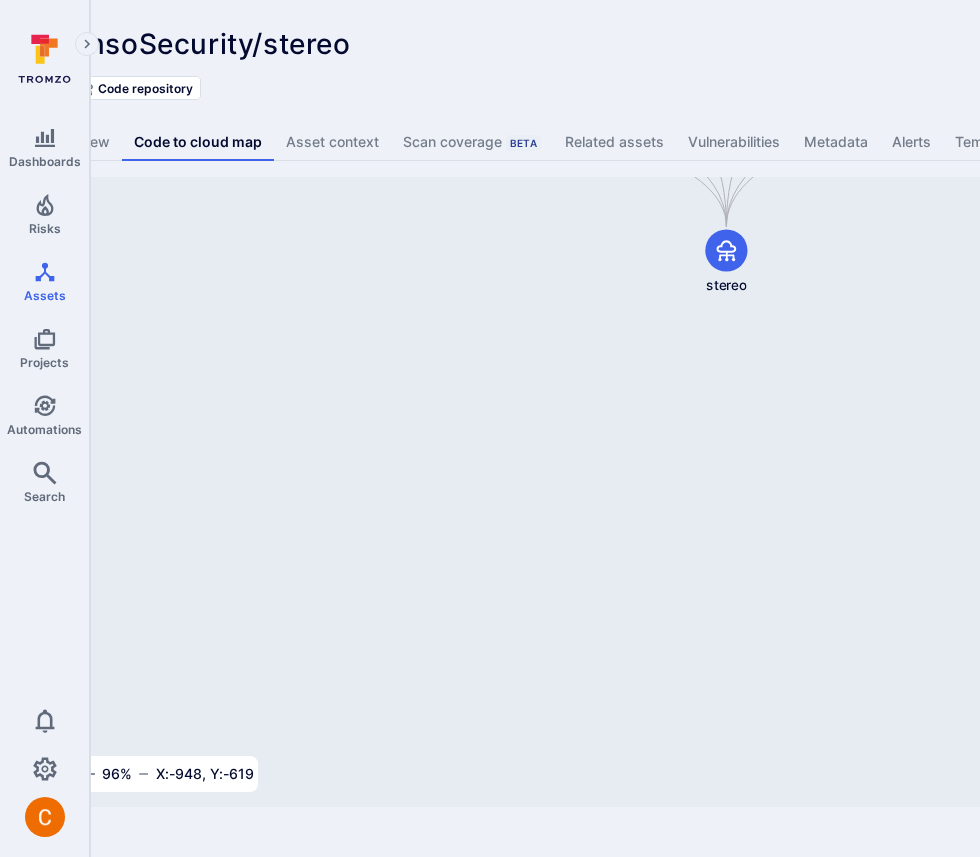 drag, startPoint x: 629, startPoint y: 477, endPoint x: 586, endPoint y: 759, distance: 285.25952 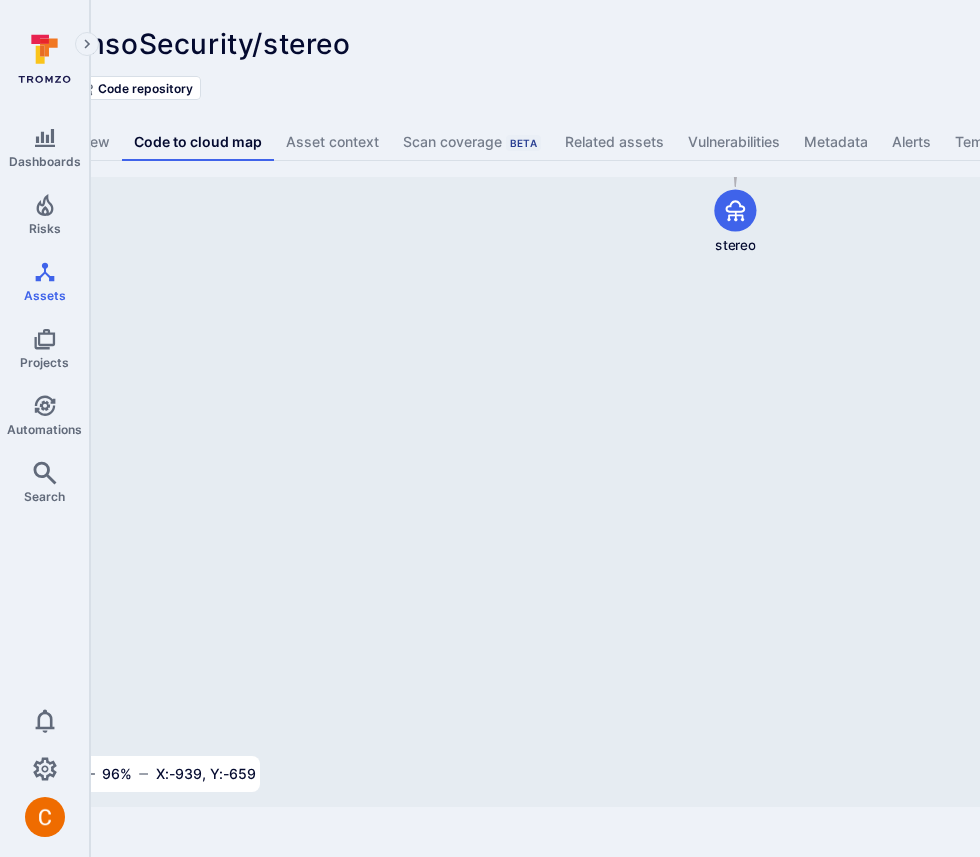 drag, startPoint x: 608, startPoint y: 515, endPoint x: 616, endPoint y: 455, distance: 60.530983 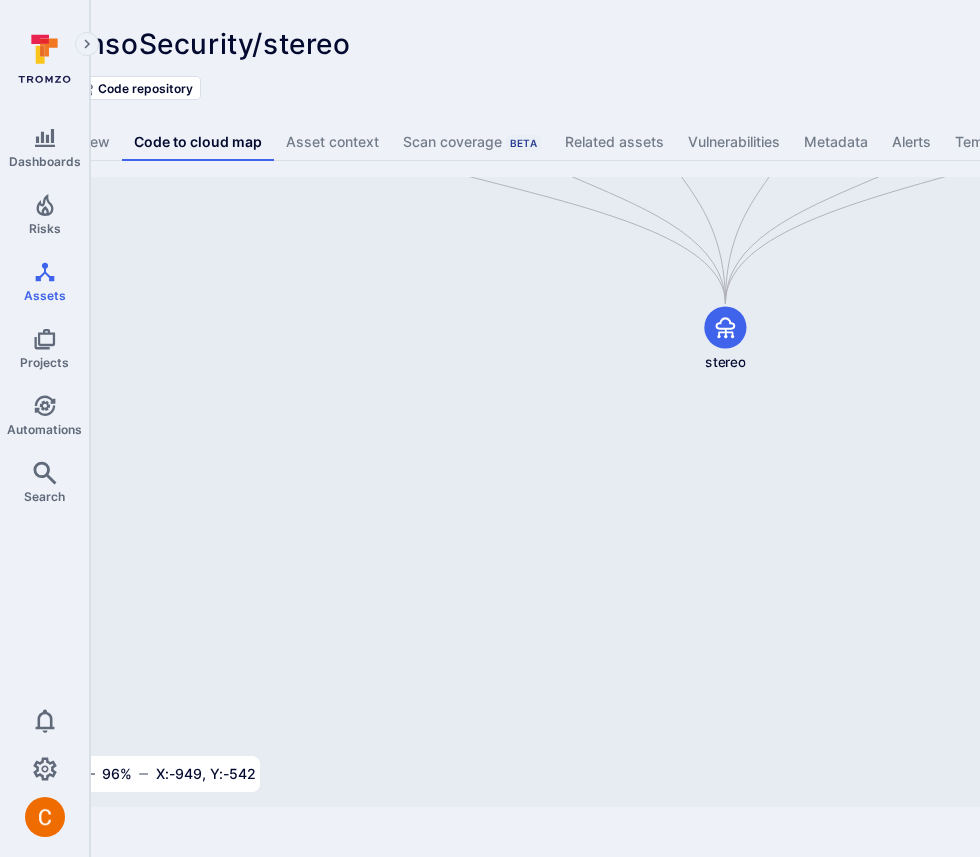 drag, startPoint x: 754, startPoint y: 536, endPoint x: 745, endPoint y: 684, distance: 148.27339 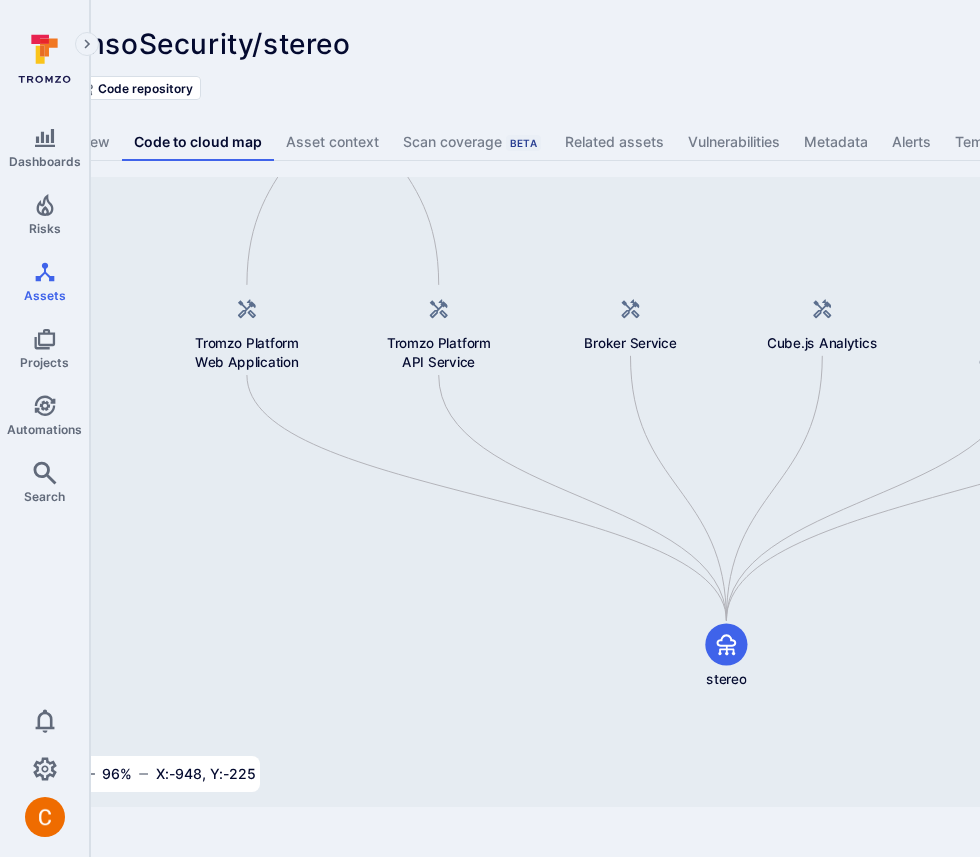 drag, startPoint x: 843, startPoint y: 356, endPoint x: 843, endPoint y: 648, distance: 292 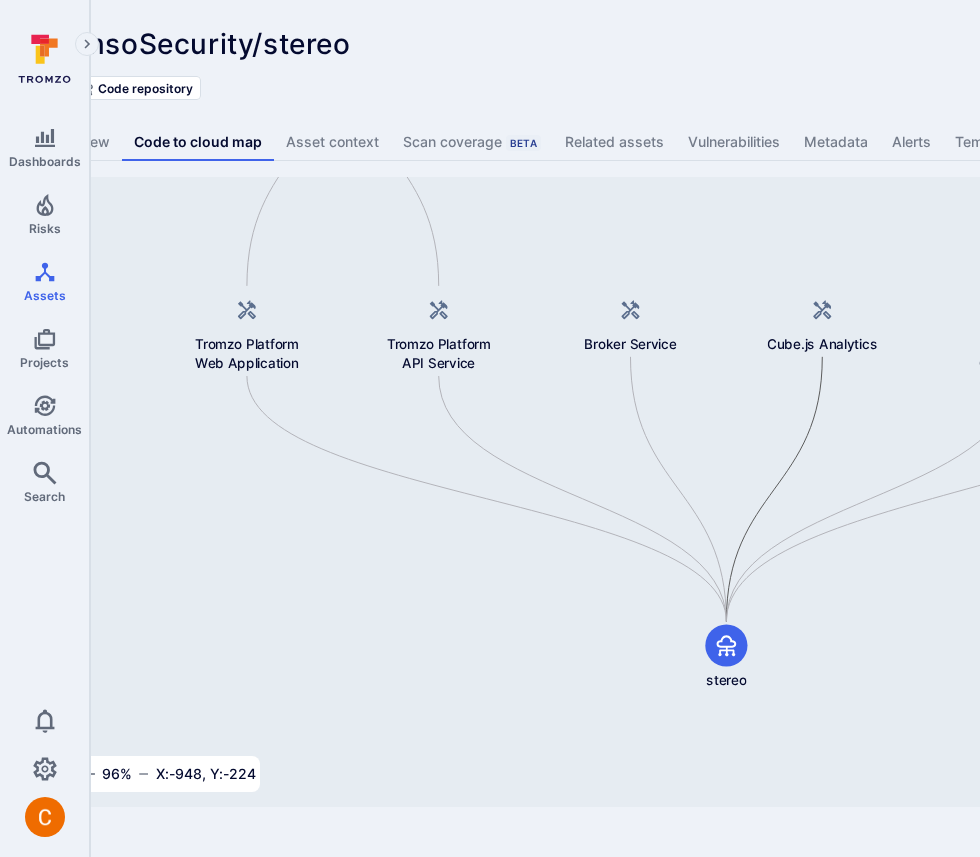 drag, startPoint x: 812, startPoint y: 374, endPoint x: 812, endPoint y: 446, distance: 72 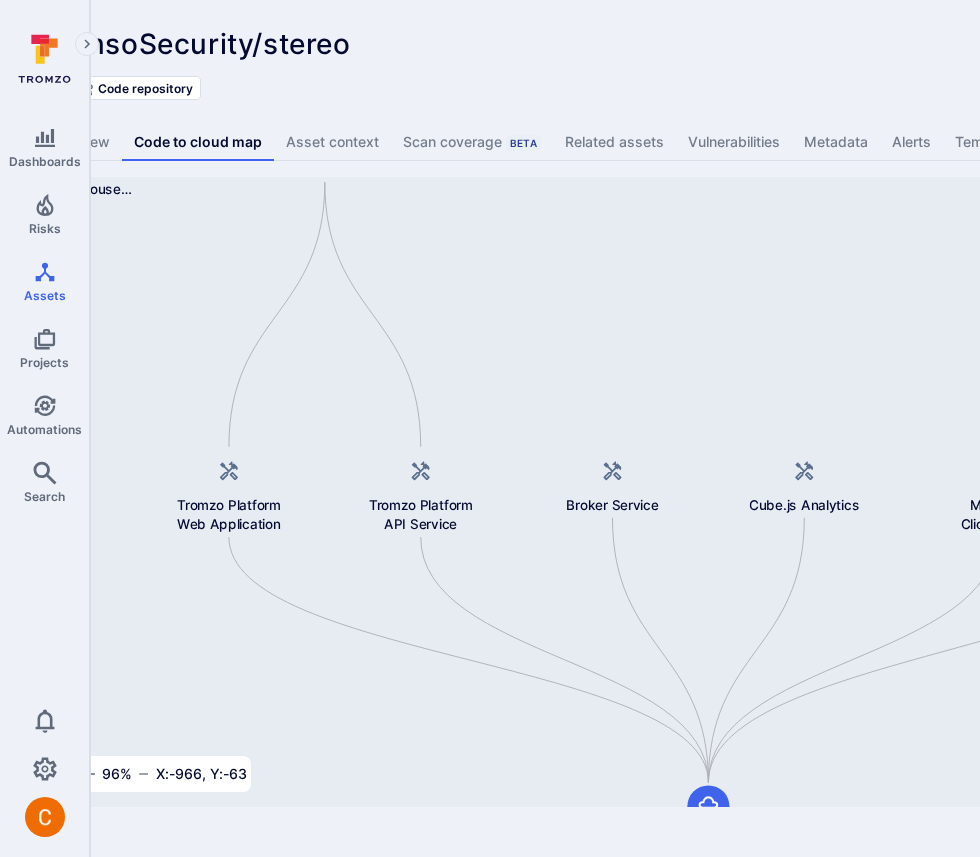 drag, startPoint x: 762, startPoint y: 445, endPoint x: 744, endPoint y: 610, distance: 165.97891 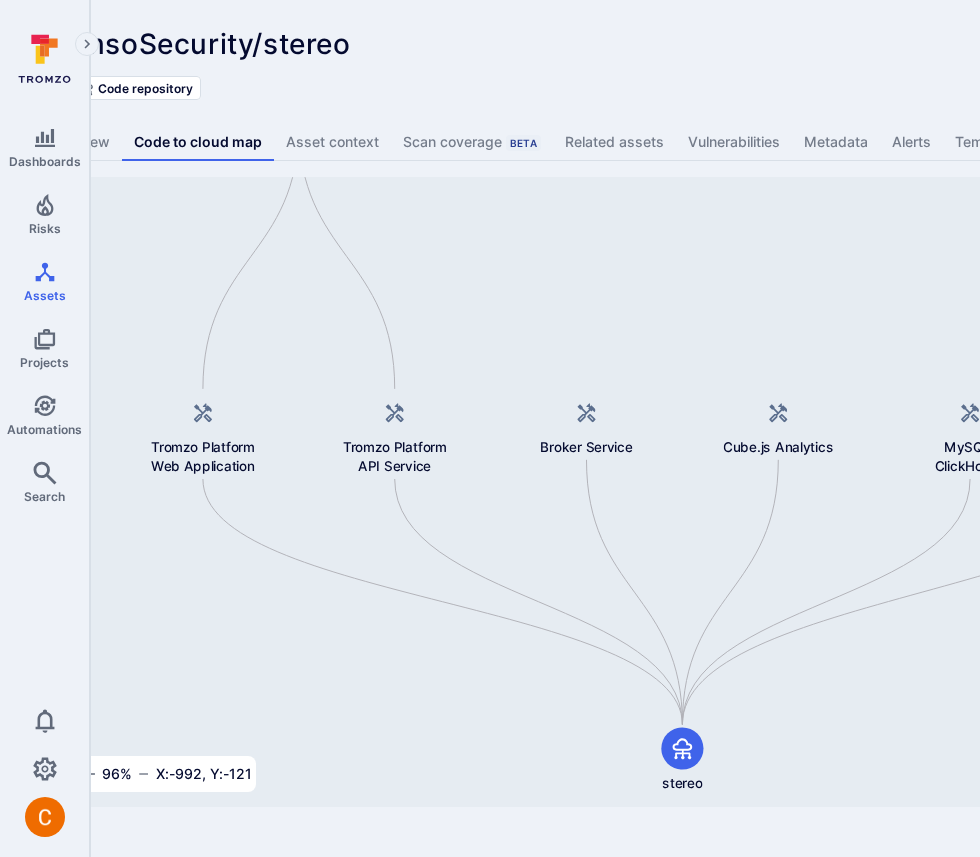 drag, startPoint x: 724, startPoint y: 563, endPoint x: 698, endPoint y: 501, distance: 67.23094 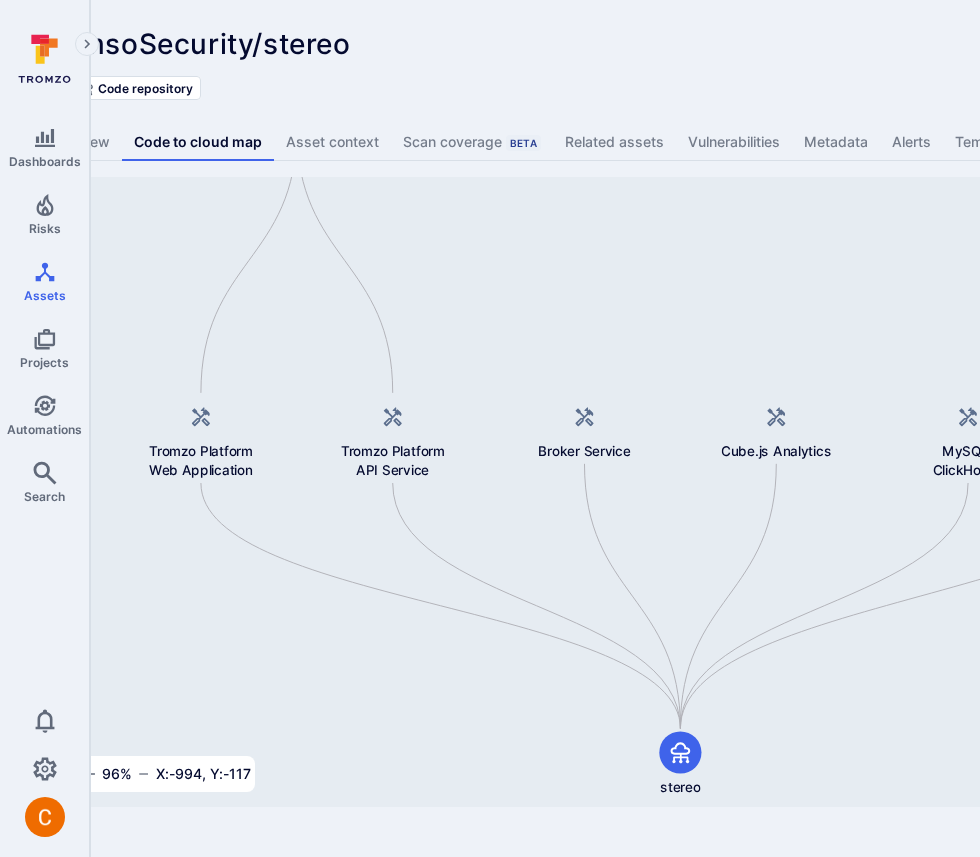 click on "Cube.js Analytics Container Registry Broker Service Broker Client Development Shell ClickHouse Database MySQL-ClickHouse Replicator Tromzo Platform Web Application stereo Tromzo Platform Tromzo Platform API Service Broker Service Cube.js Analytics MySQL-ClickHouse Replicator Worker Services" at bounding box center (687, 492) 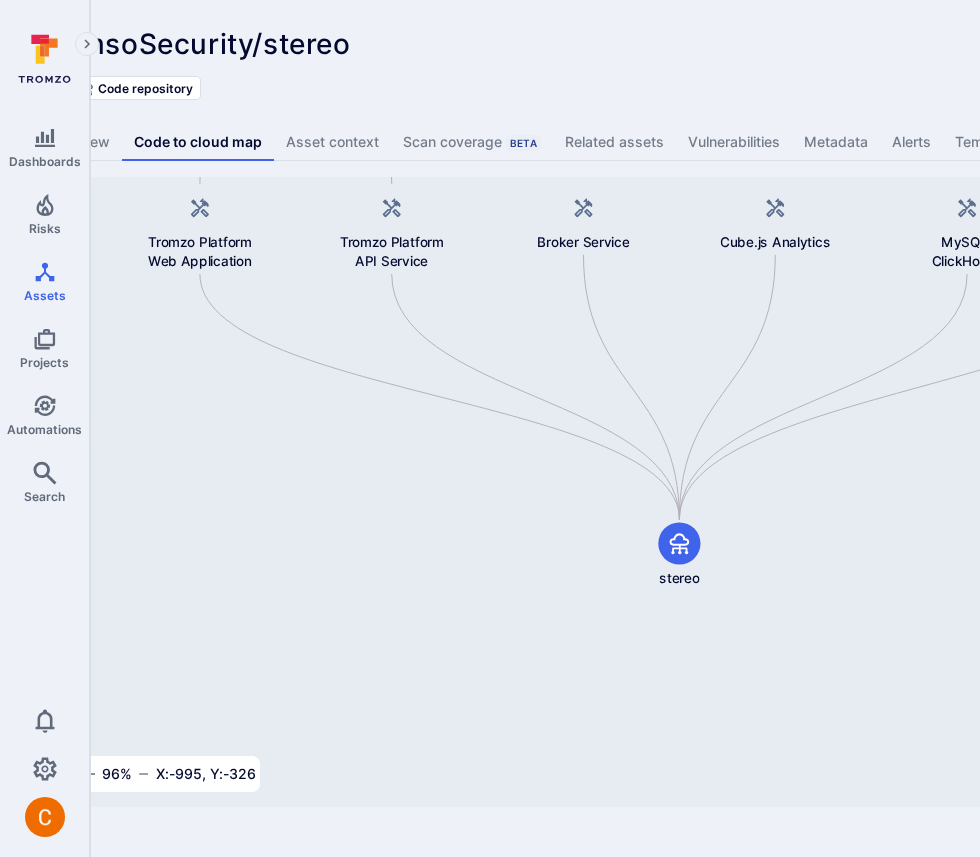 drag, startPoint x: 679, startPoint y: 545, endPoint x: 678, endPoint y: 339, distance: 206.00243 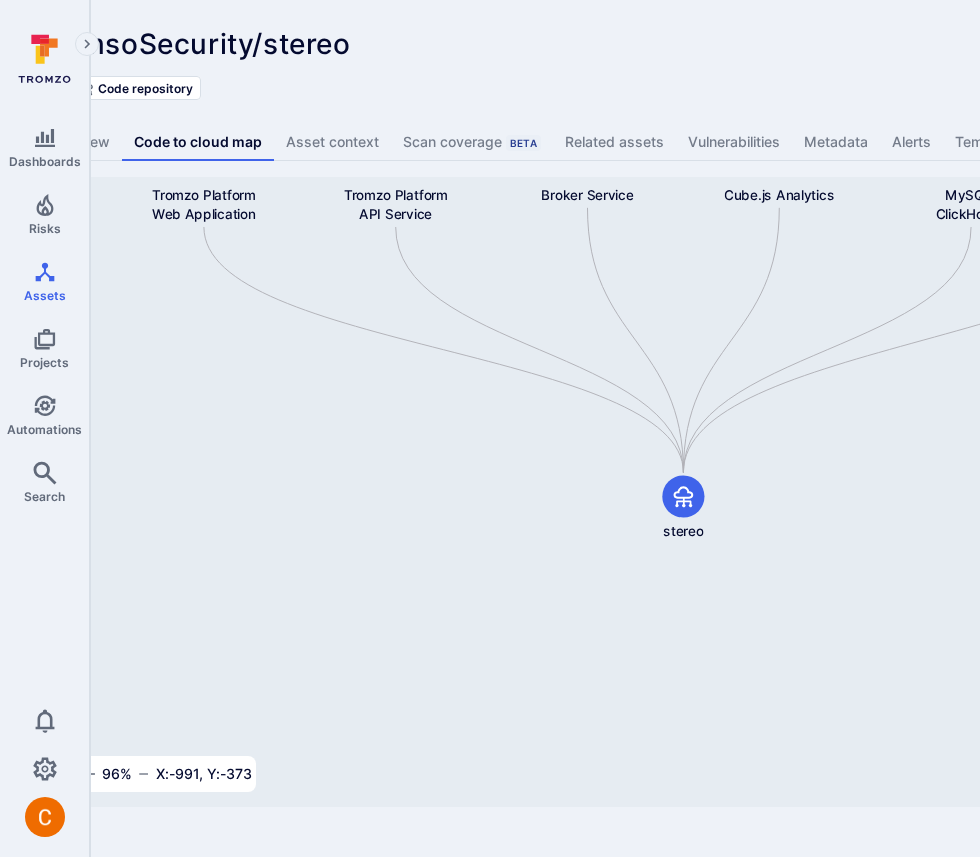 drag, startPoint x: 685, startPoint y: 366, endPoint x: 689, endPoint y: 316, distance: 50.159744 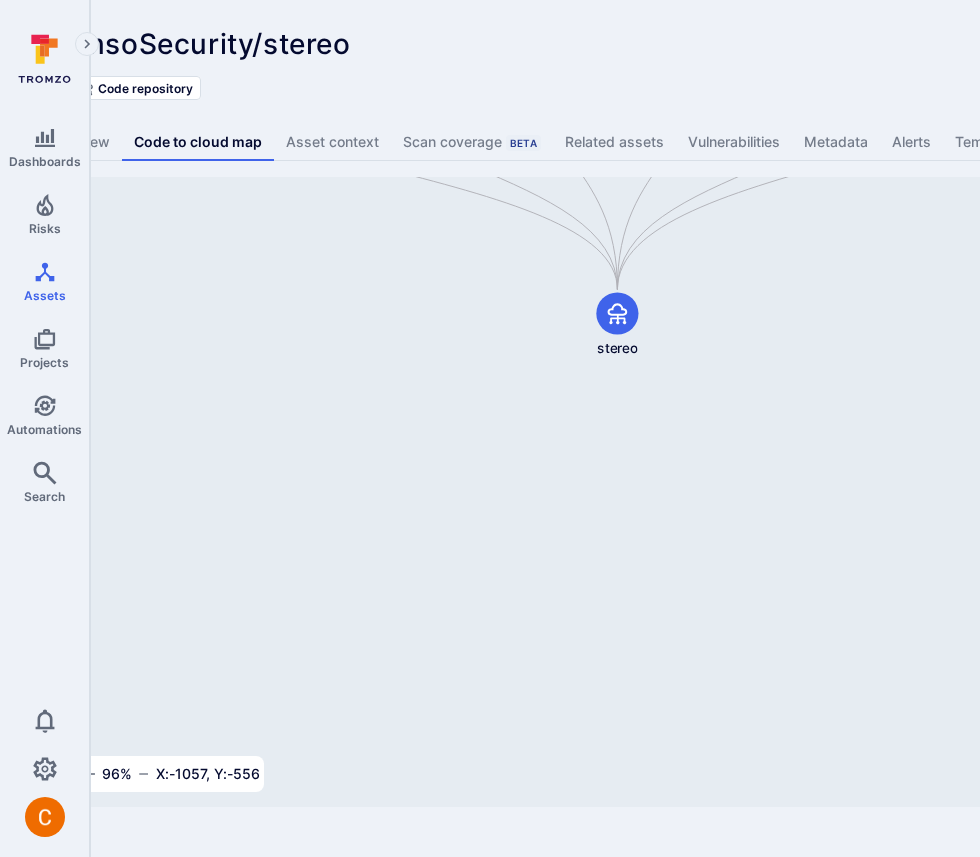 drag, startPoint x: 689, startPoint y: 317, endPoint x: 623, endPoint y: 134, distance: 194.53792 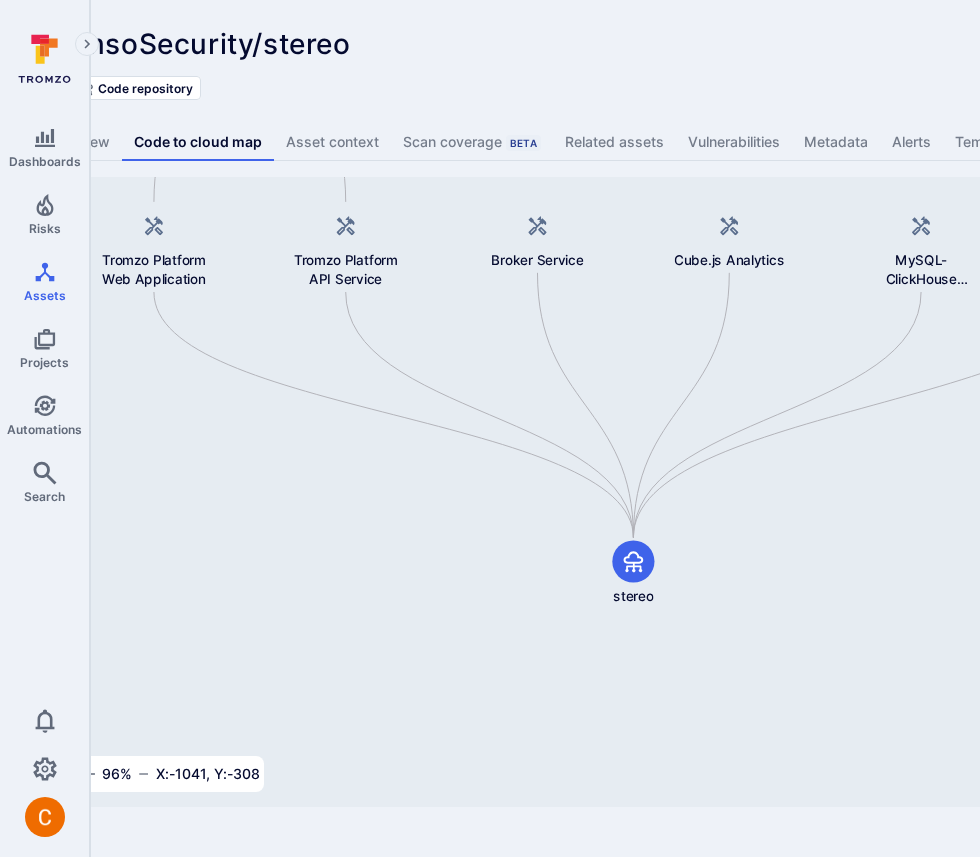 drag, startPoint x: 642, startPoint y: 403, endPoint x: 658, endPoint y: 658, distance: 255.50146 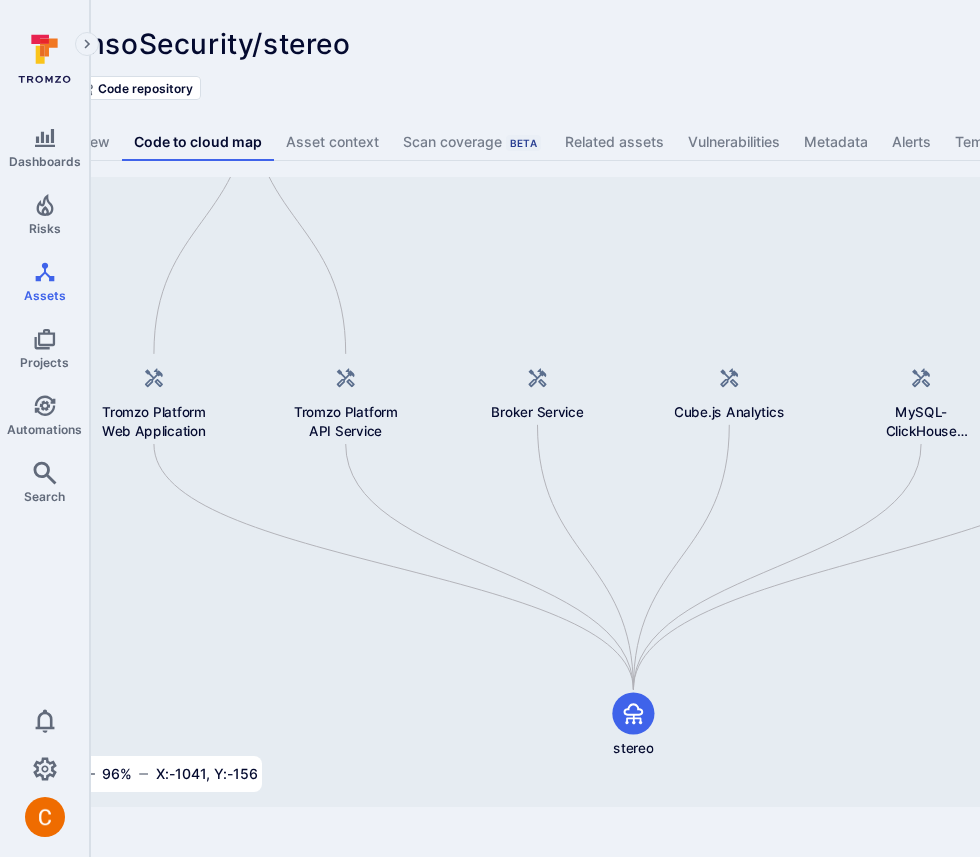 drag, startPoint x: 658, startPoint y: 654, endPoint x: 658, endPoint y: 799, distance: 145 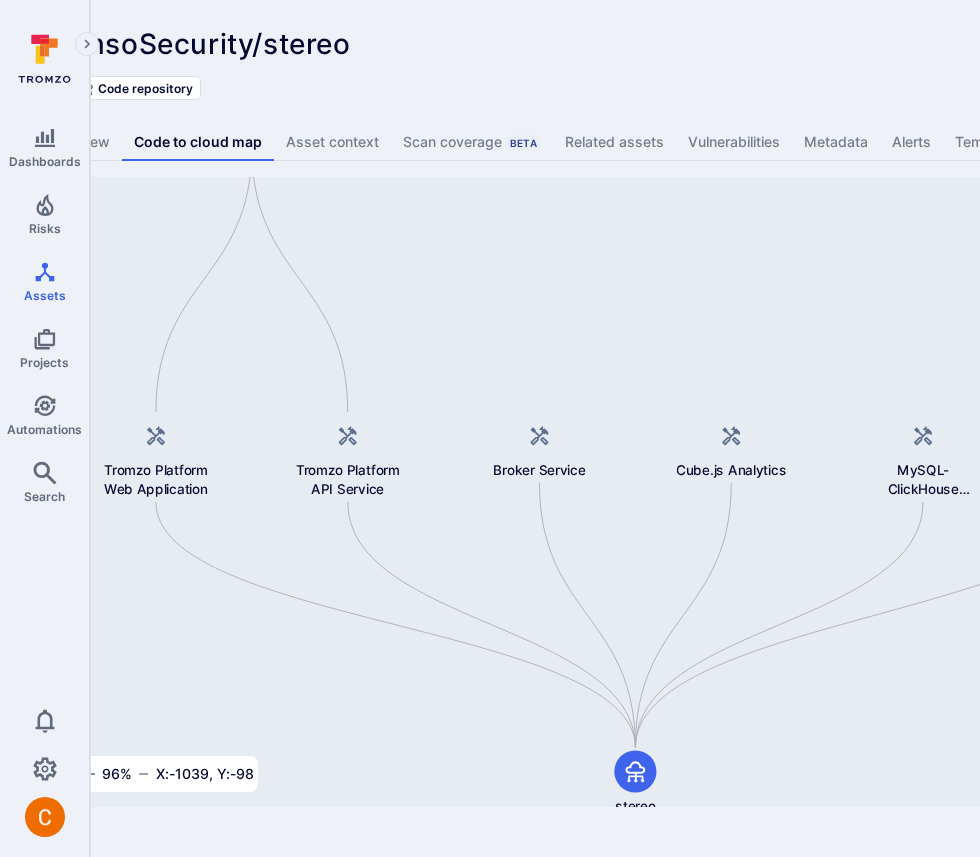 drag, startPoint x: 637, startPoint y: 480, endPoint x: 638, endPoint y: 499, distance: 19.026299 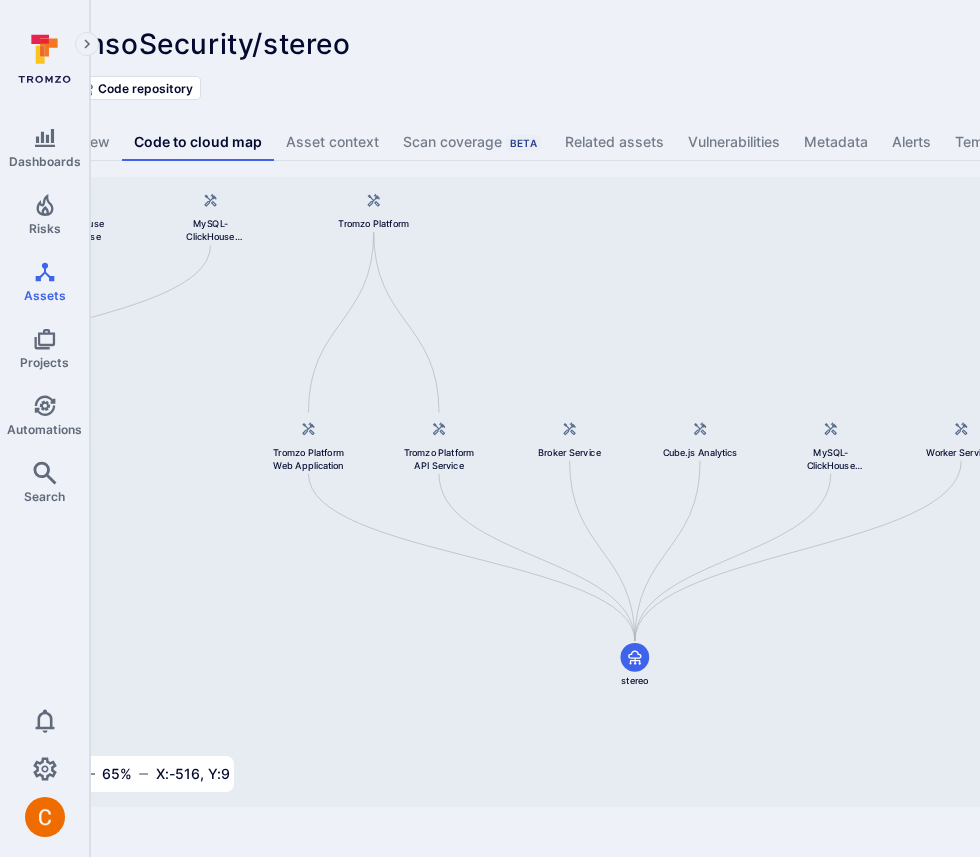 click on "Cube.js Analytics Container Registry Broker Service Broker Client Development Shell ClickHouse Database MySQL-ClickHouse Replicator Tromzo Platform Web Application stereo Tromzo Platform Tromzo Platform API Service Broker Service Cube.js Analytics MySQL-ClickHouse Replicator Worker Services" at bounding box center (687, 492) 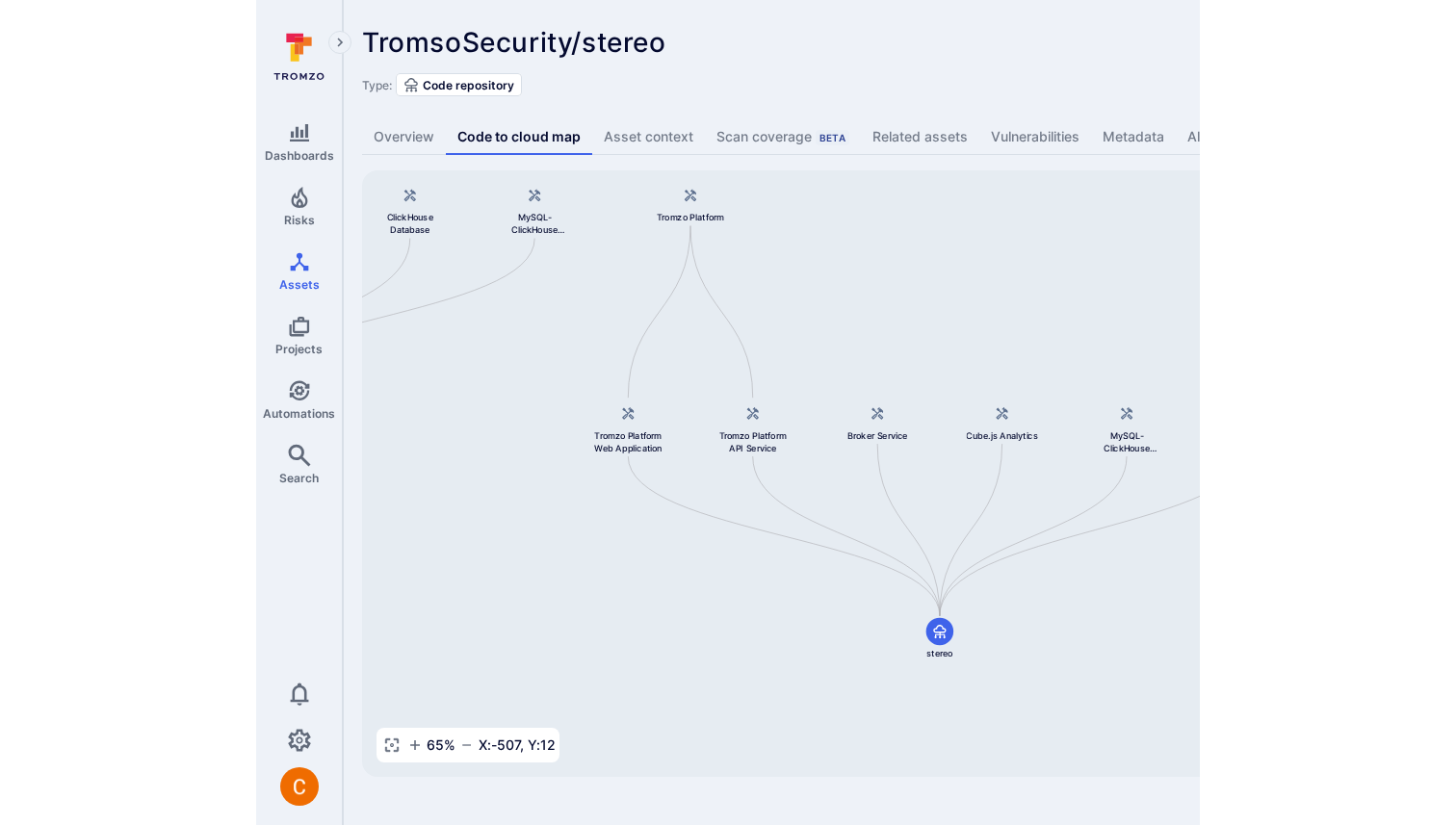 scroll, scrollTop: 0, scrollLeft: 0, axis: both 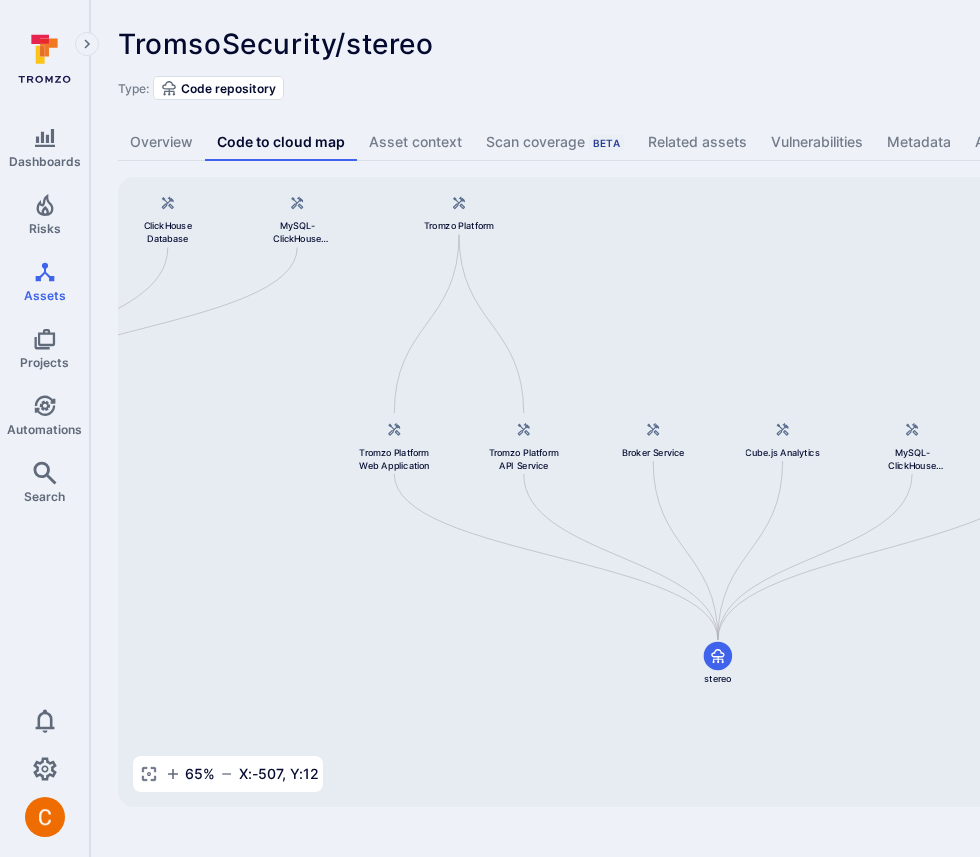 click on "Cube.js Analytics Container Registry Broker Service Broker Client Development Shell ClickHouse Database MySQL-ClickHouse Replicator Tromzo Platform Web Application stereo Tromzo Platform Tromzo Platform API Service Broker Service Cube.js Analytics MySQL-ClickHouse Replicator Worker Services" at bounding box center [770, 492] 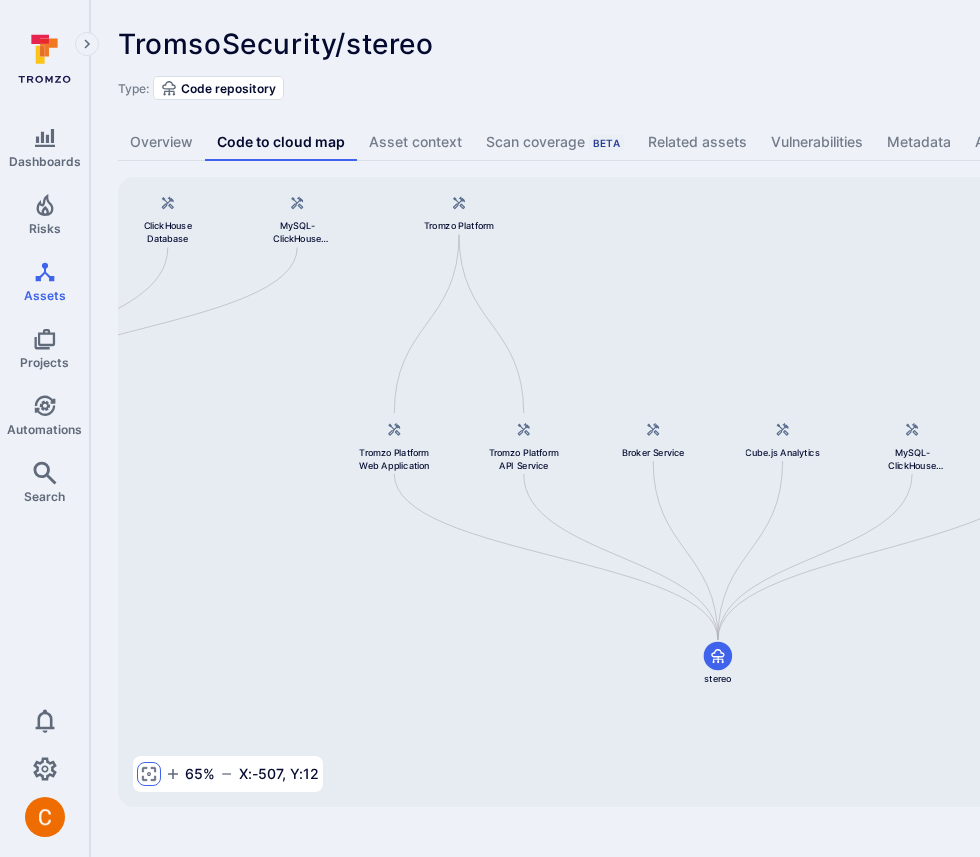click at bounding box center (149, 774) 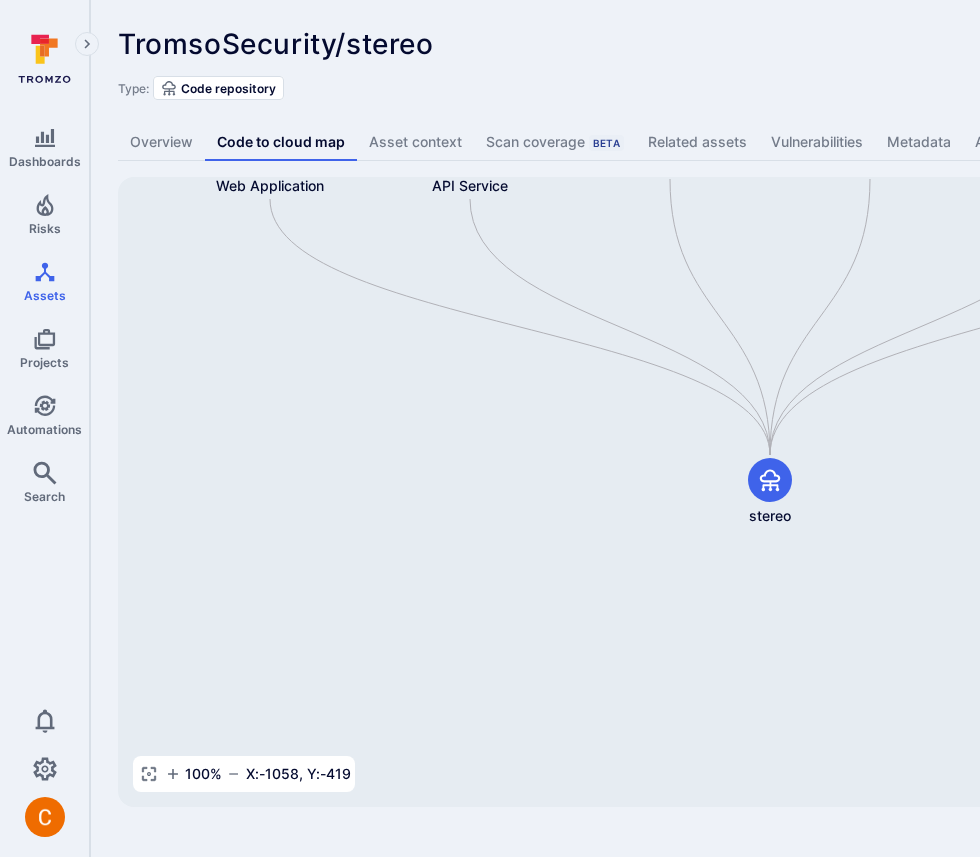 drag, startPoint x: 472, startPoint y: 831, endPoint x: 423, endPoint y: 831, distance: 49 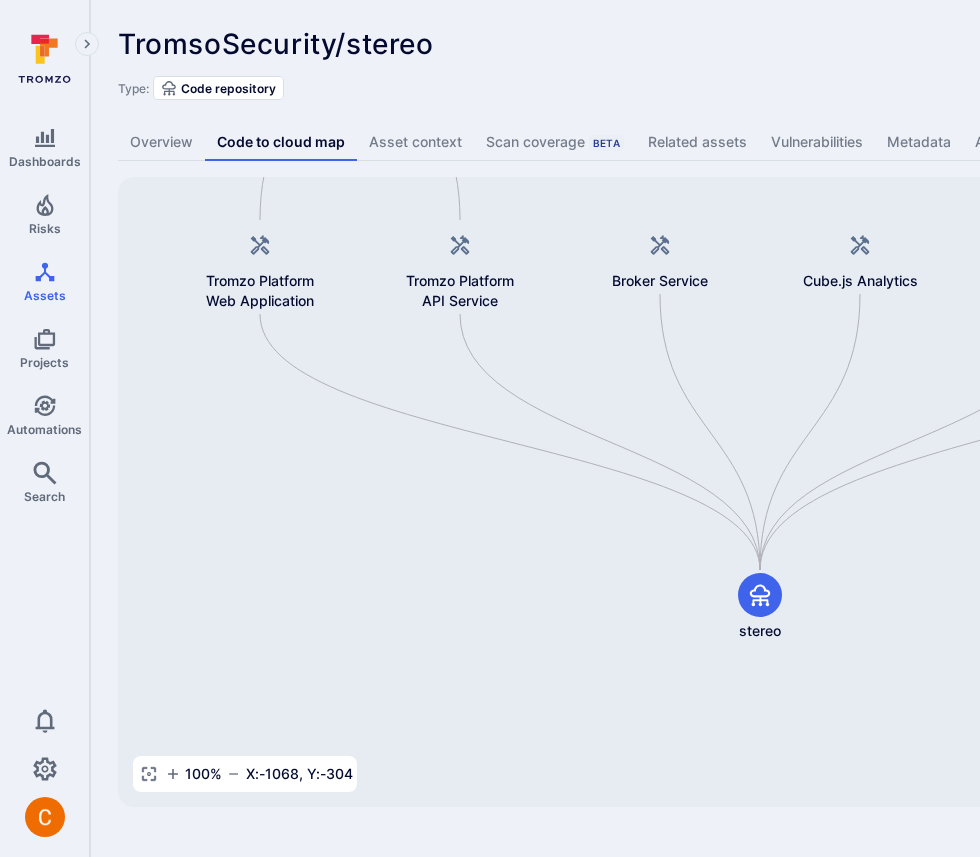 drag, startPoint x: 771, startPoint y: 669, endPoint x: 761, endPoint y: 785, distance: 116.43024 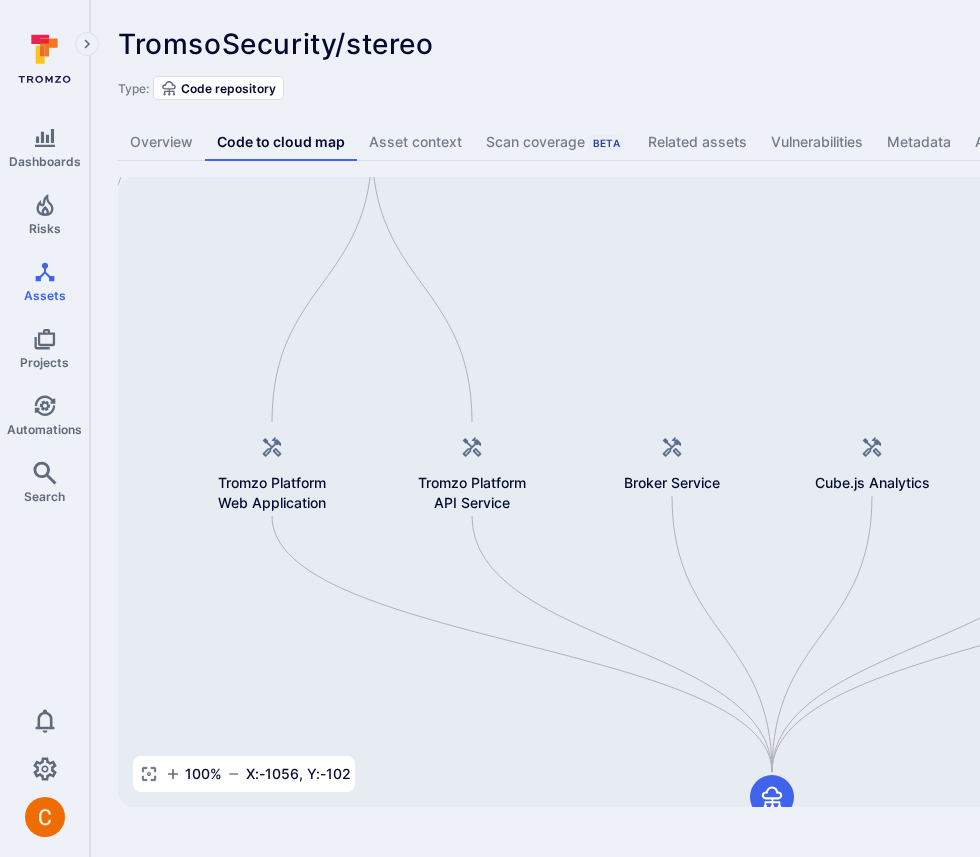 drag, startPoint x: 771, startPoint y: 439, endPoint x: 783, endPoint y: 634, distance: 195.36888 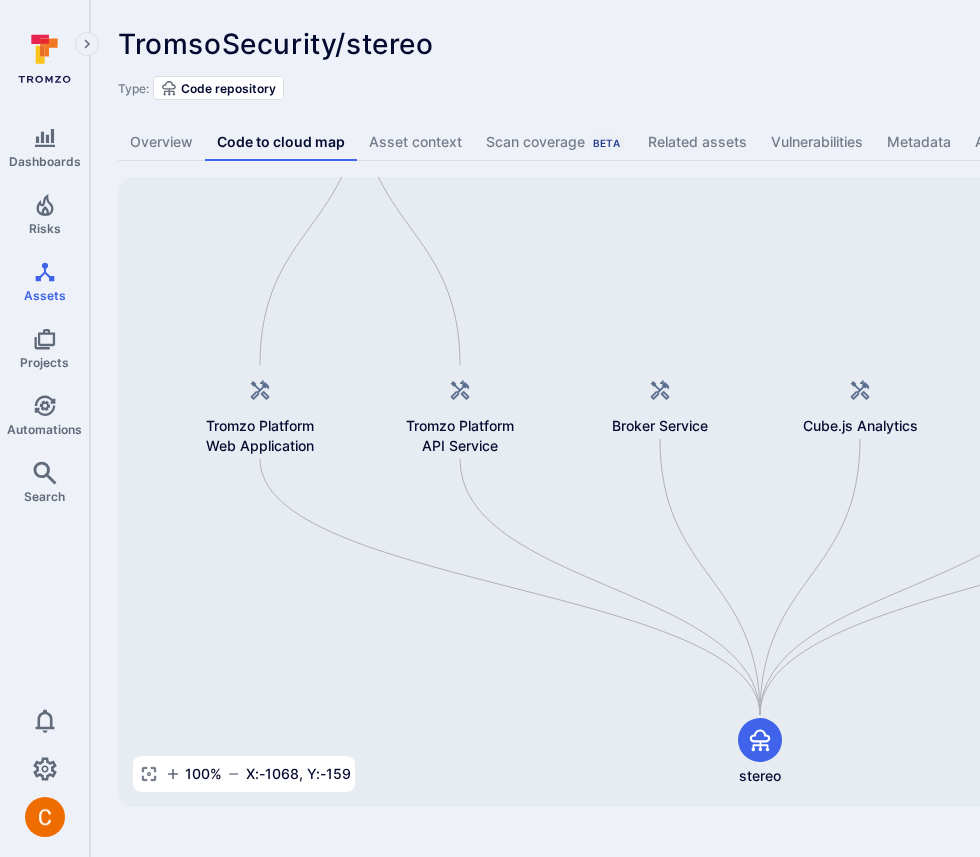 drag, startPoint x: 783, startPoint y: 598, endPoint x: 771, endPoint y: 541, distance: 58.249462 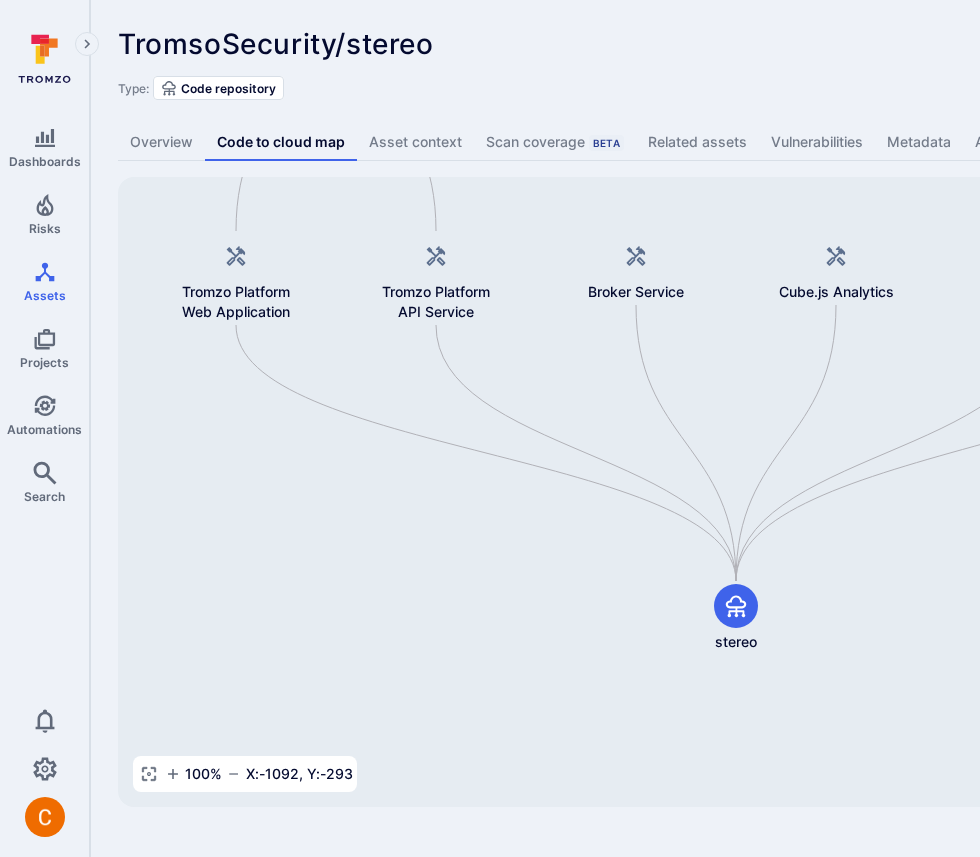drag, startPoint x: 739, startPoint y: 368, endPoint x: 715, endPoint y: 232, distance: 138.10141 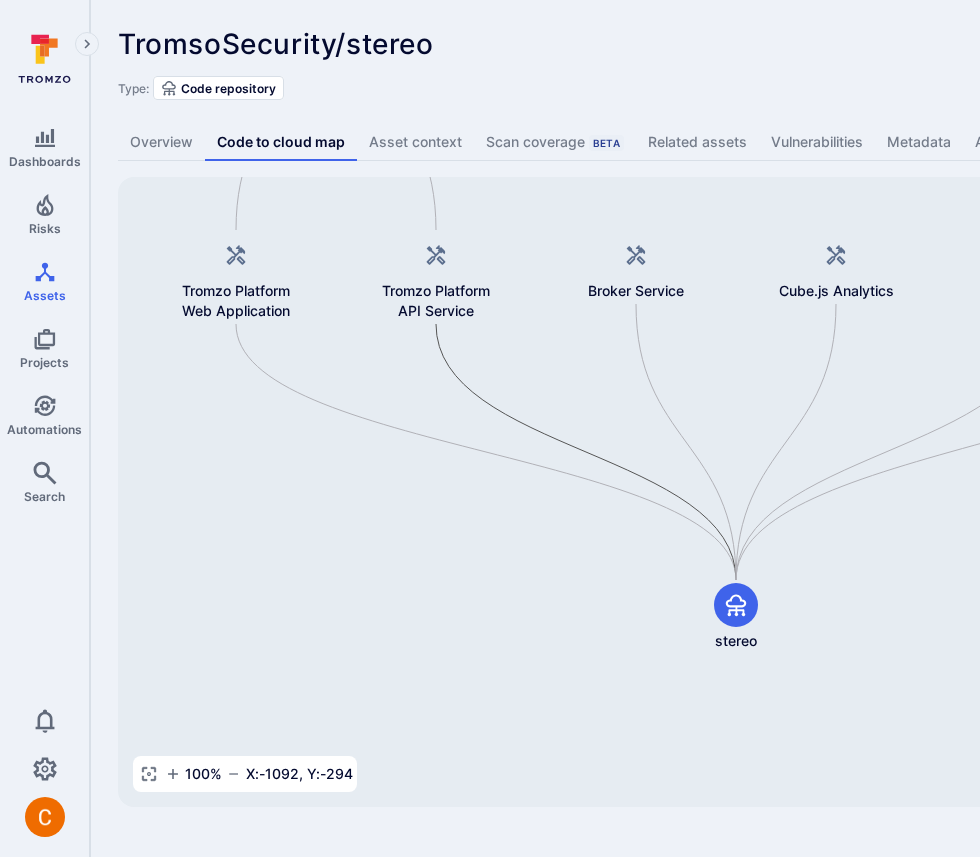 drag, startPoint x: 705, startPoint y: 506, endPoint x: 697, endPoint y: 280, distance: 226.14156 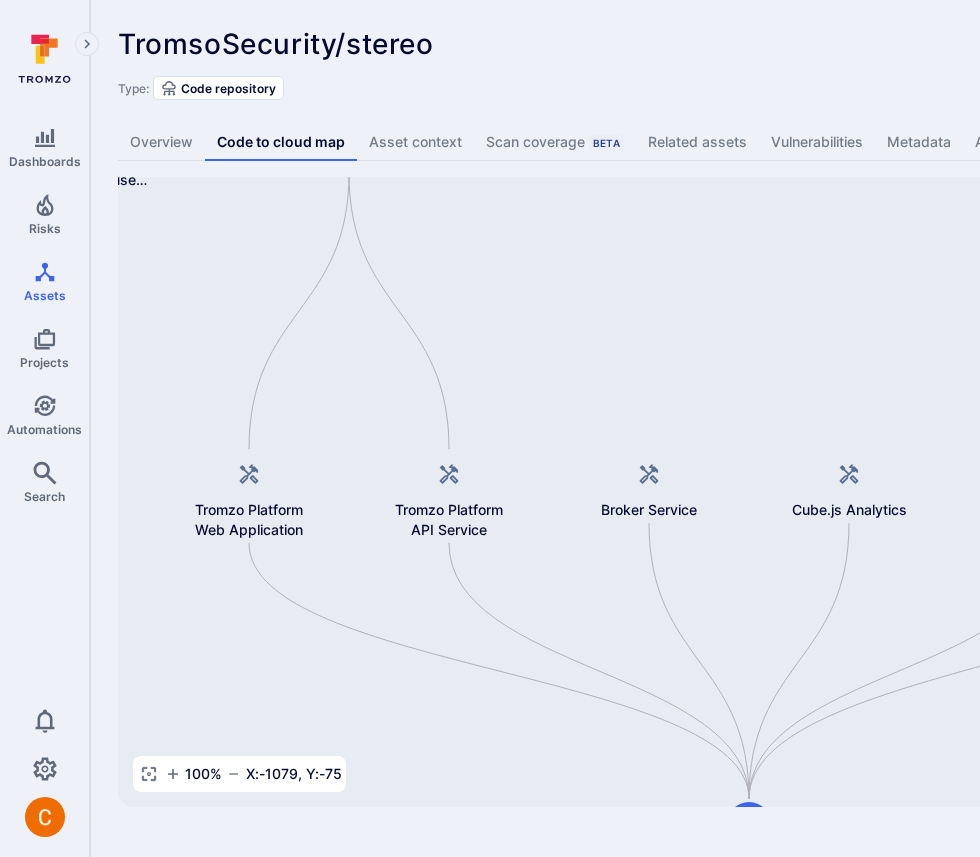 drag, startPoint x: 694, startPoint y: 476, endPoint x: 706, endPoint y: 720, distance: 244.2949 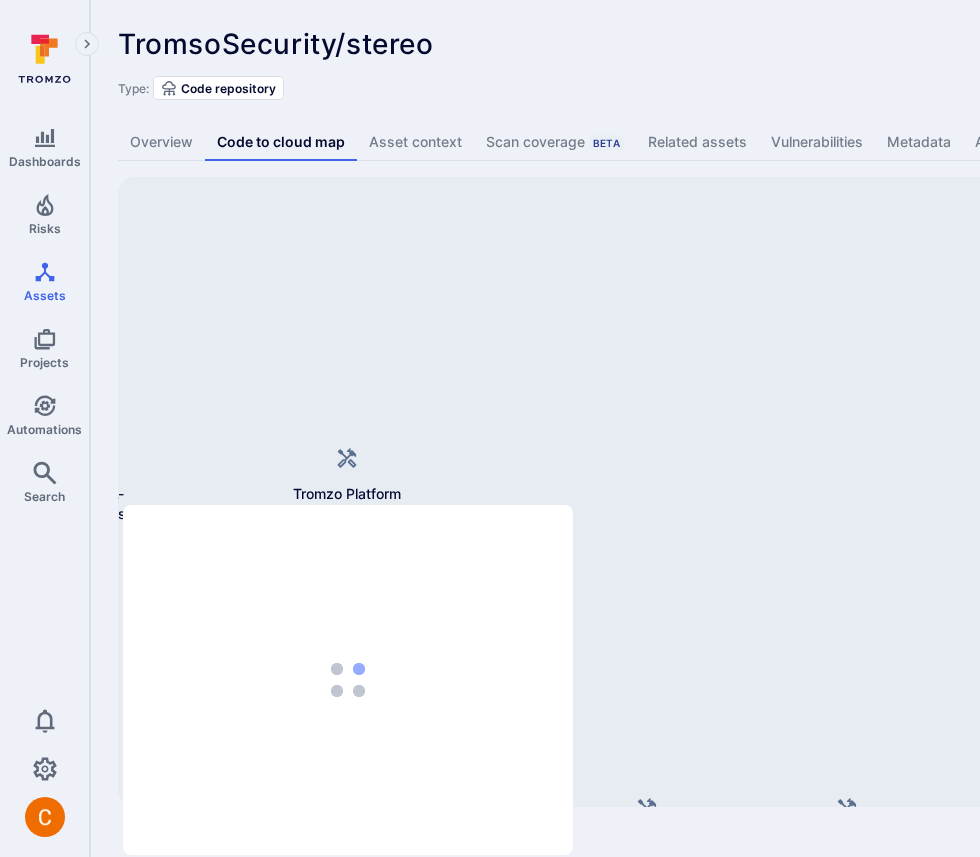 drag, startPoint x: 697, startPoint y: 489, endPoint x: 700, endPoint y: 796, distance: 307.01465 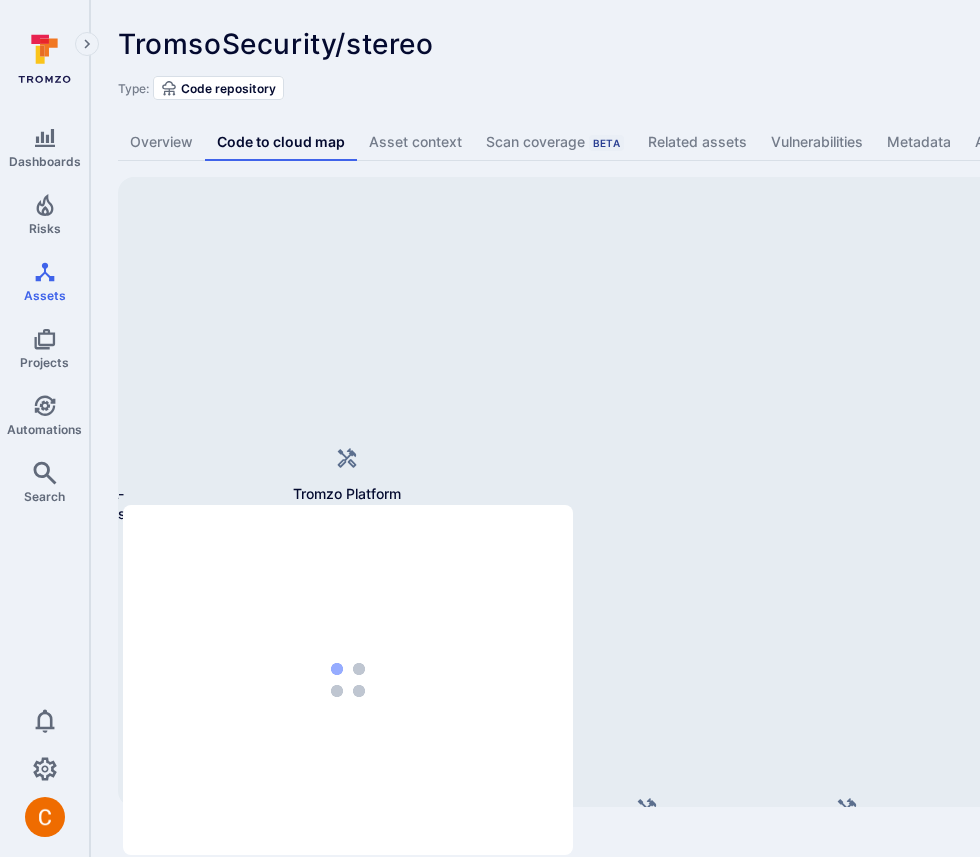 click on "Broker Service" at bounding box center [647, 820] 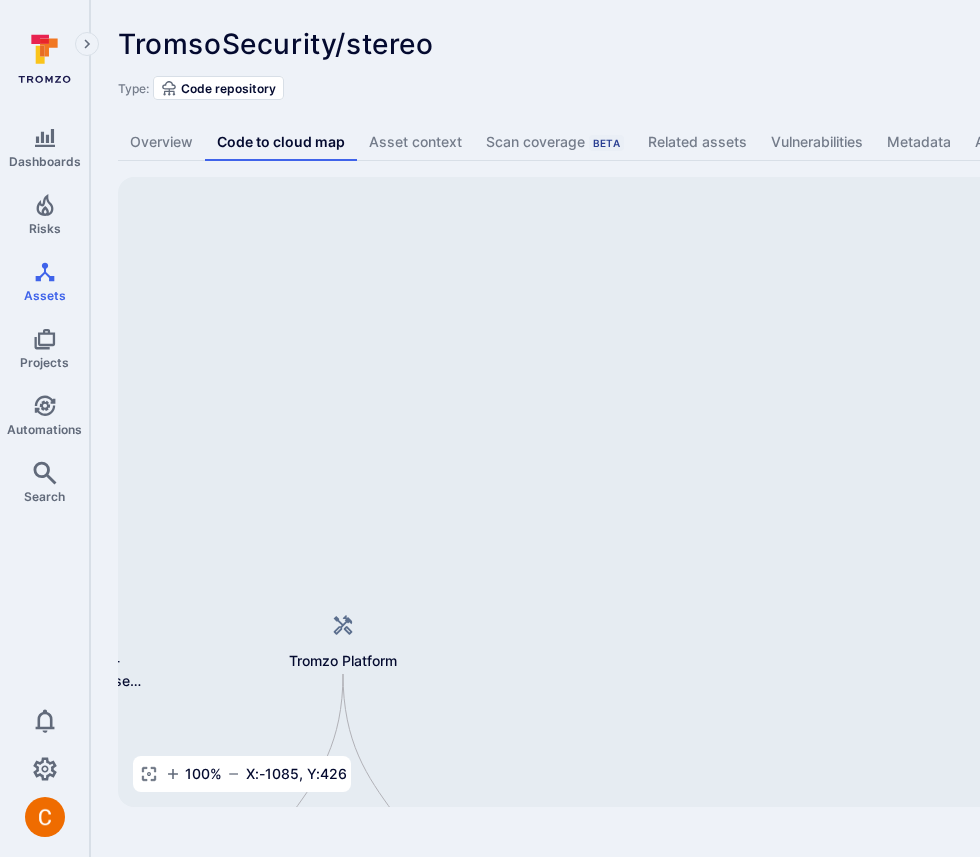 drag, startPoint x: 717, startPoint y: 474, endPoint x: 689, endPoint y: 247, distance: 228.72035 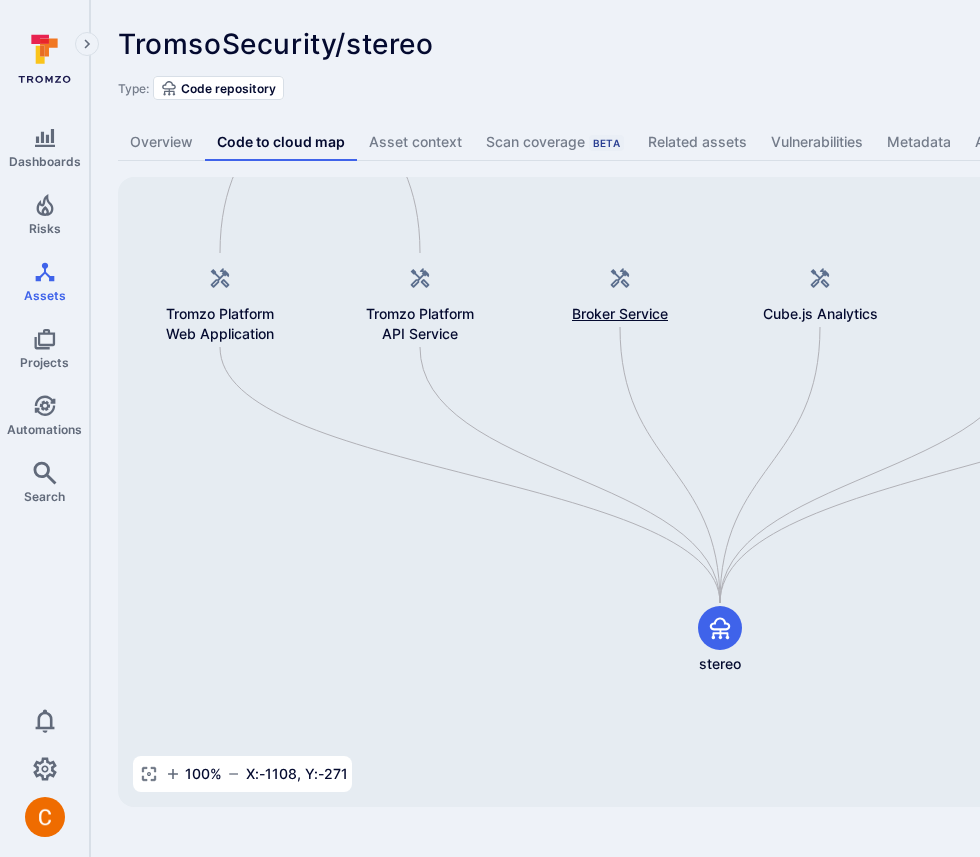 drag, startPoint x: 674, startPoint y: 581, endPoint x: 677, endPoint y: 247, distance: 334.01346 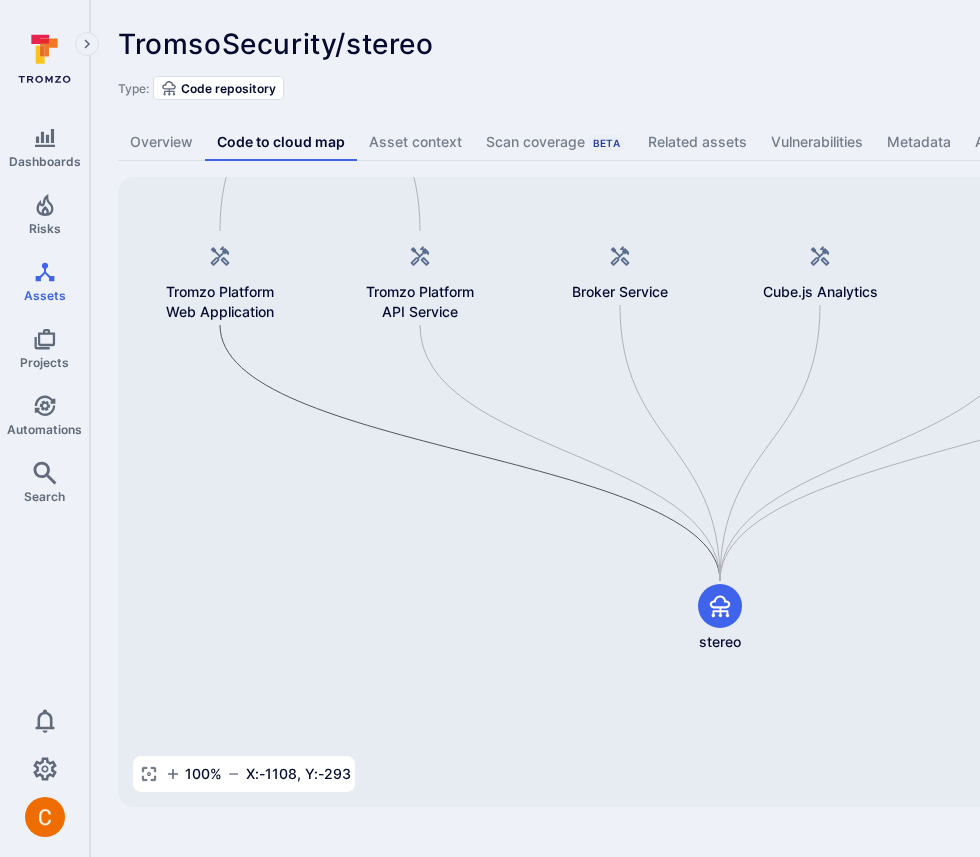 drag, startPoint x: 689, startPoint y: 533, endPoint x: 688, endPoint y: 267, distance: 266.0019 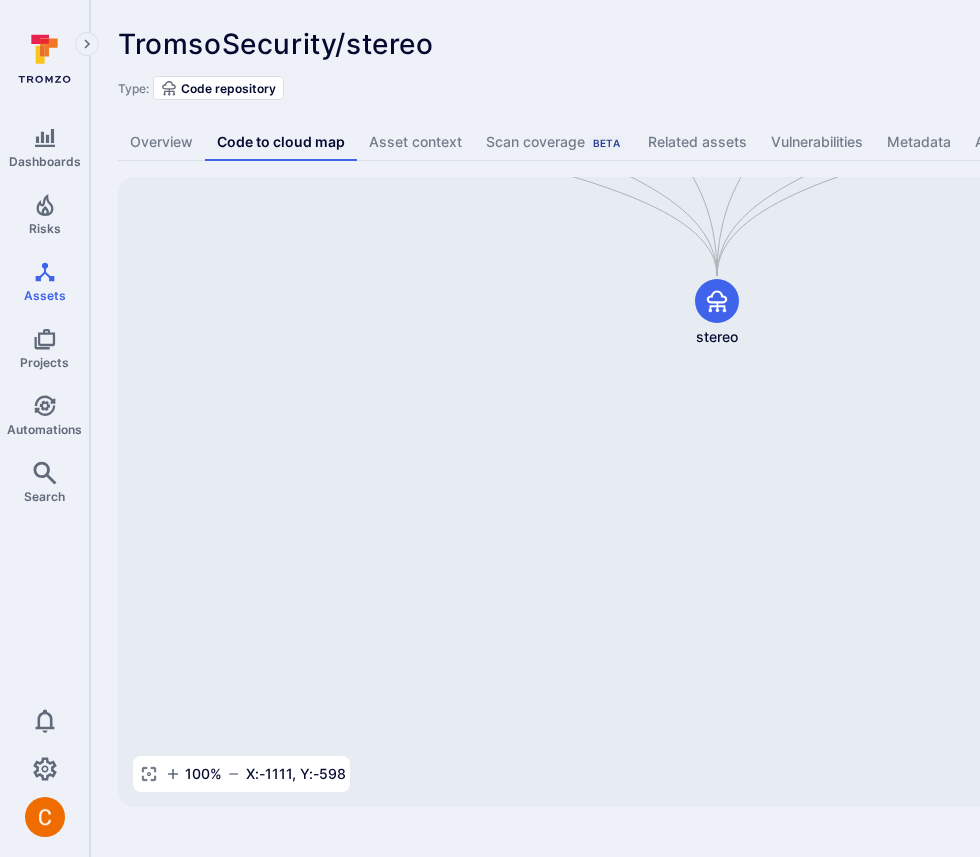 drag, startPoint x: 611, startPoint y: 607, endPoint x: 608, endPoint y: 303, distance: 304.0148 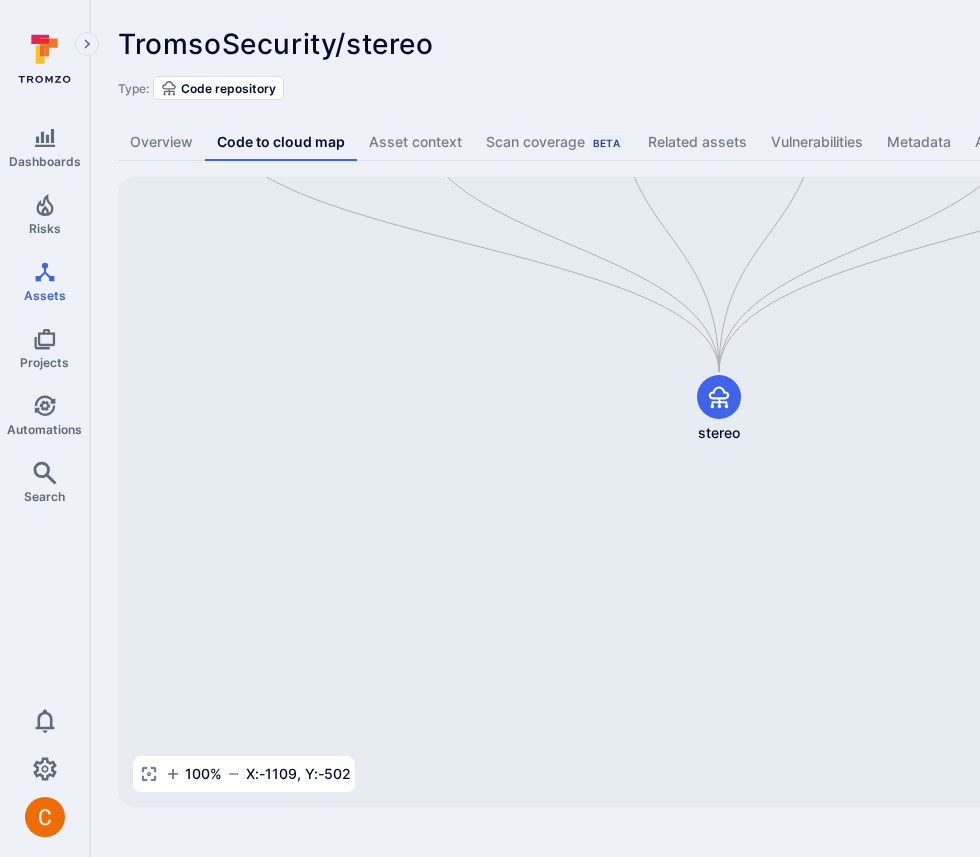 drag, startPoint x: 663, startPoint y: 583, endPoint x: 661, endPoint y: 752, distance: 169.01184 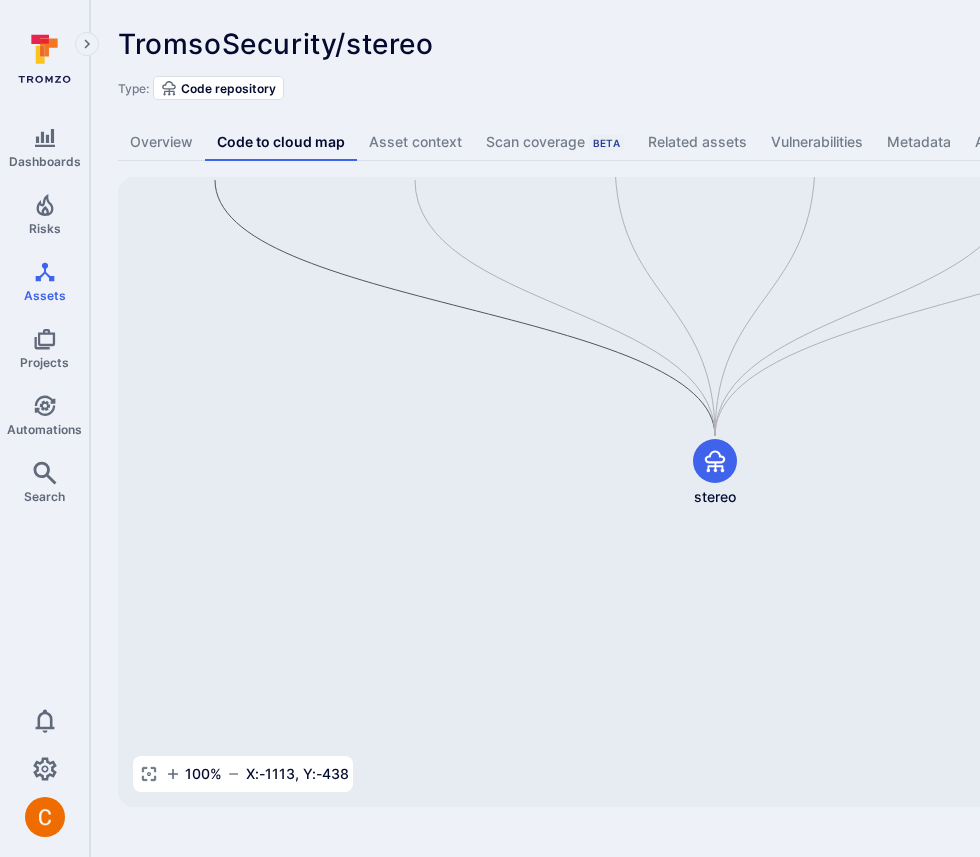 drag, startPoint x: 674, startPoint y: 378, endPoint x: 674, endPoint y: 405, distance: 27 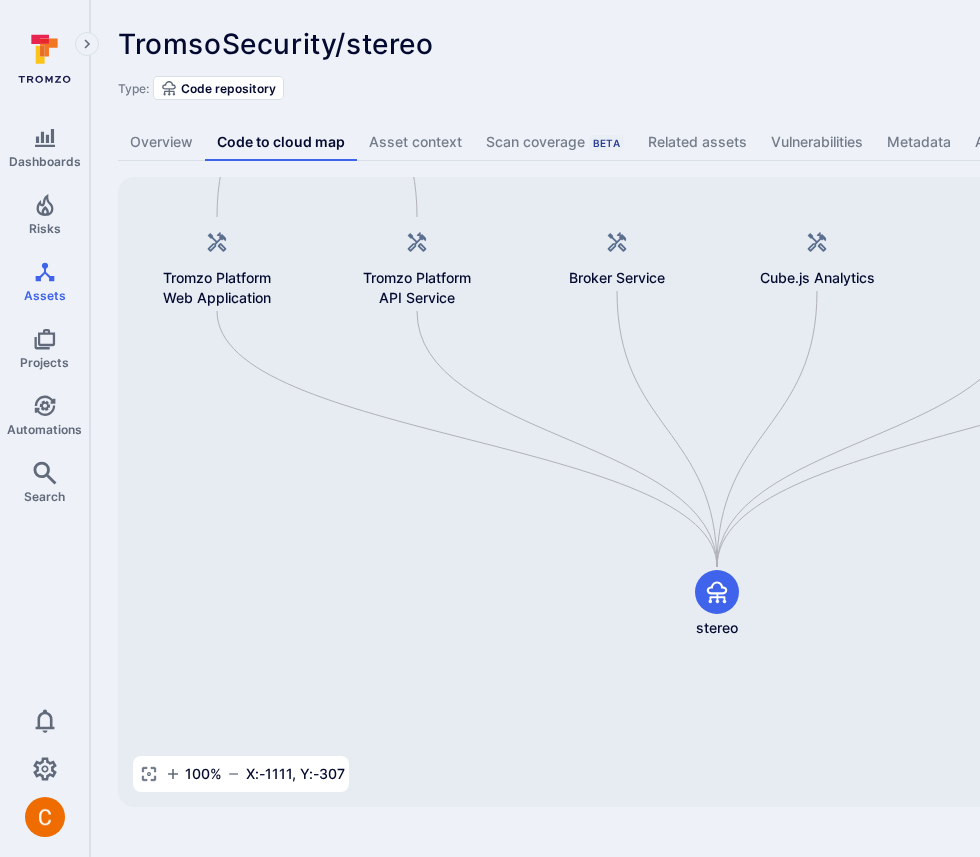 drag, startPoint x: 614, startPoint y: 492, endPoint x: 616, endPoint y: 623, distance: 131.01526 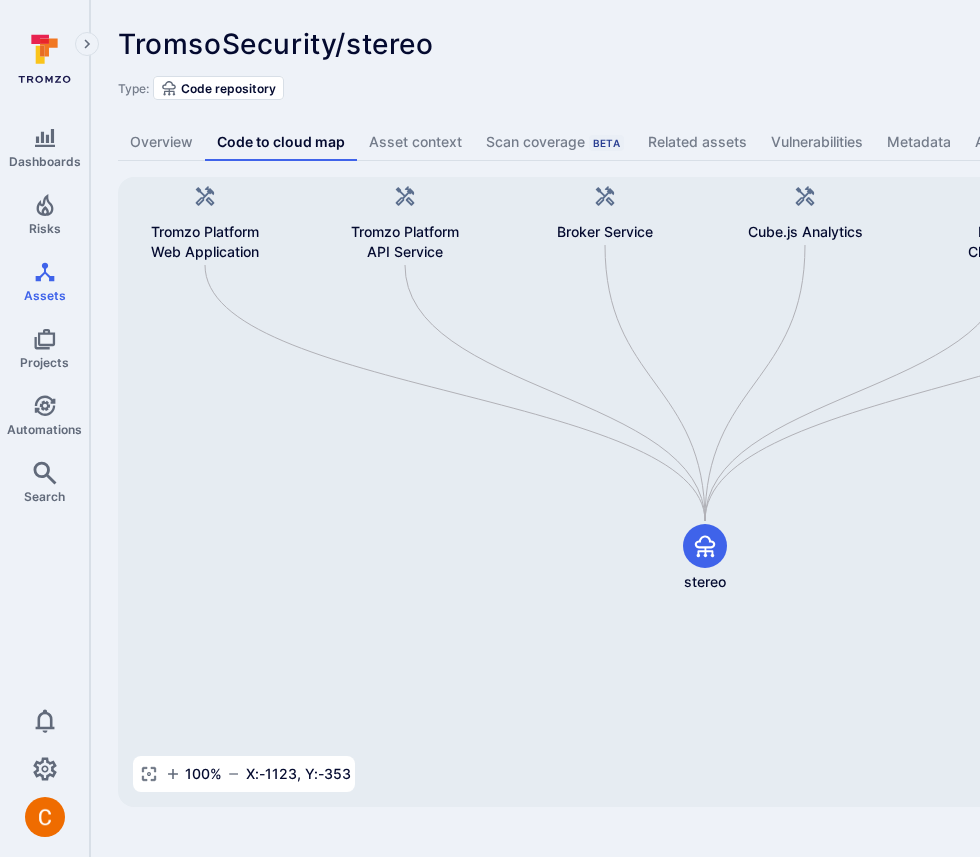 drag, startPoint x: 699, startPoint y: 409, endPoint x: 687, endPoint y: 363, distance: 47.539455 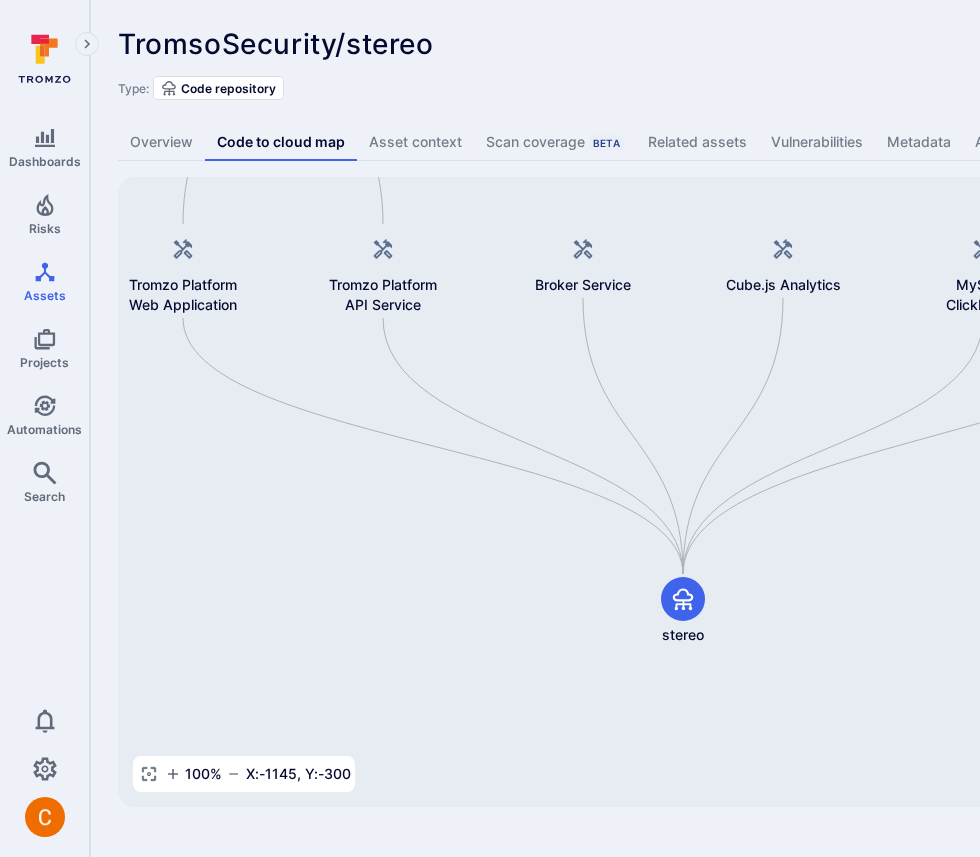 drag, startPoint x: 750, startPoint y: 657, endPoint x: 728, endPoint y: 710, distance: 57.384666 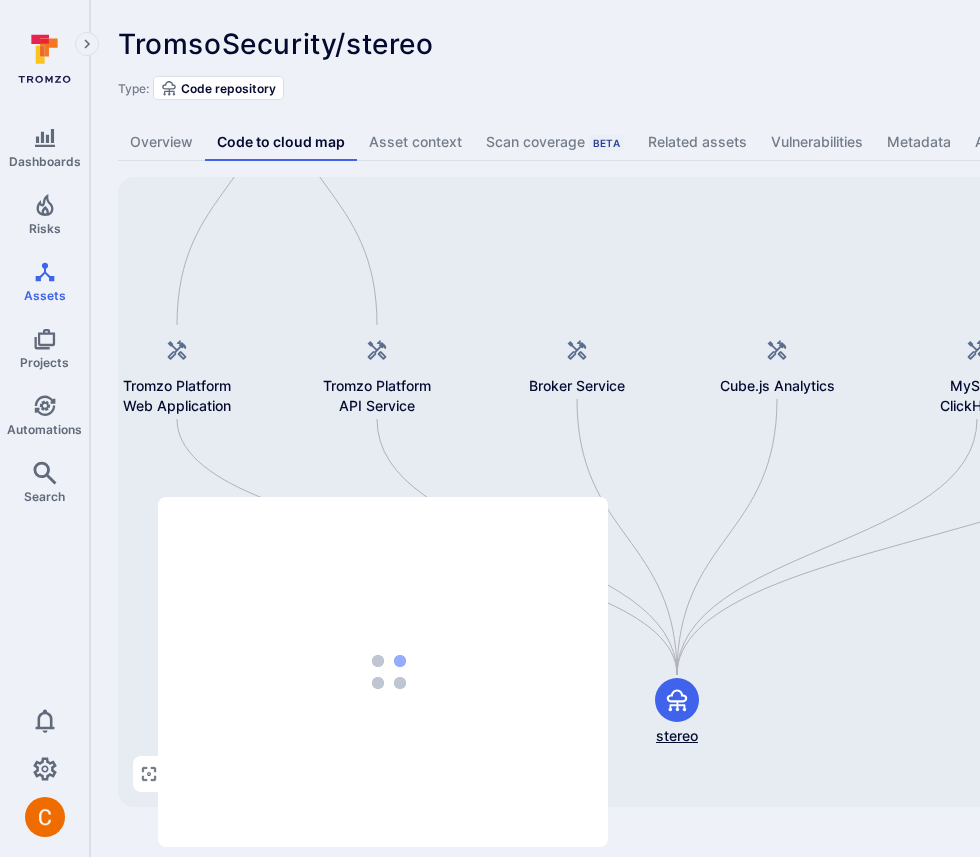 drag, startPoint x: 741, startPoint y: 632, endPoint x: 735, endPoint y: 744, distance: 112.1606 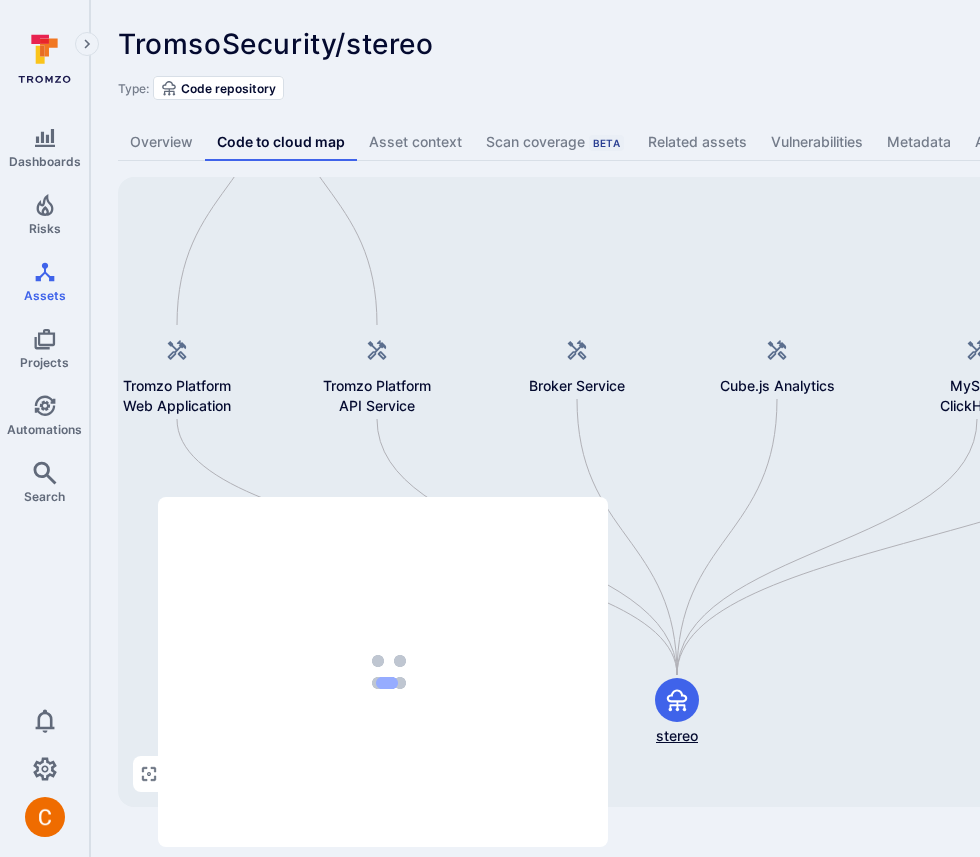 click on "stereo" at bounding box center (677, 712) 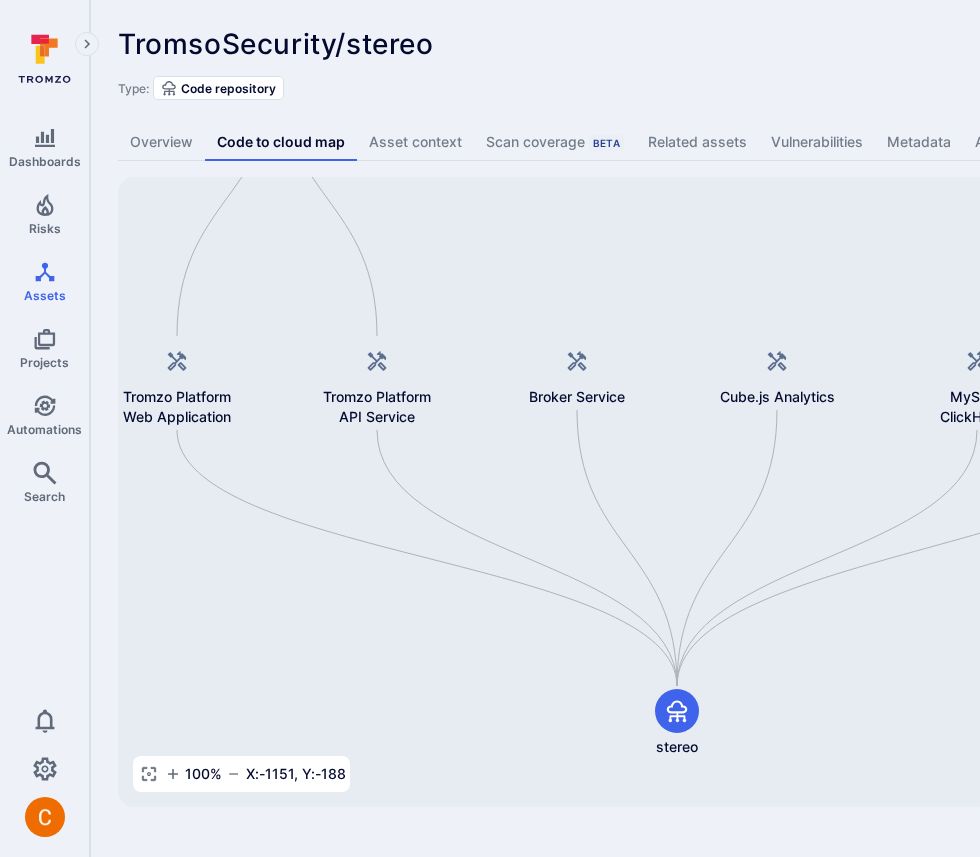 click on "TromsoSecurity/stereo ...   Show  more Type: Code repository Overview Code to cloud map Asset context Scan coverage   Beta Related assets Vulnerabilities Metadata Alerts Template Tromzo YAML Cube.js Analytics Container Registry Broker Service Broker Client Development Shell ClickHouse Database MySQL-ClickHouse Replicator Tromzo Platform Web Application stereo Tromzo Platform Tromzo Platform API Service Broker Service Cube.js Analytics MySQL-ClickHouse Replicator Worker Services 100 % X:  -1151 , Y:  -188 Mini Map Press enter or space to select a node. You can then use the arrow keys to move the node around. Press delete to remove it and escape to cancel. Press enter or space to select an edge. You can then press delete to remove it or escape to cancel." at bounding box center (765, 417) 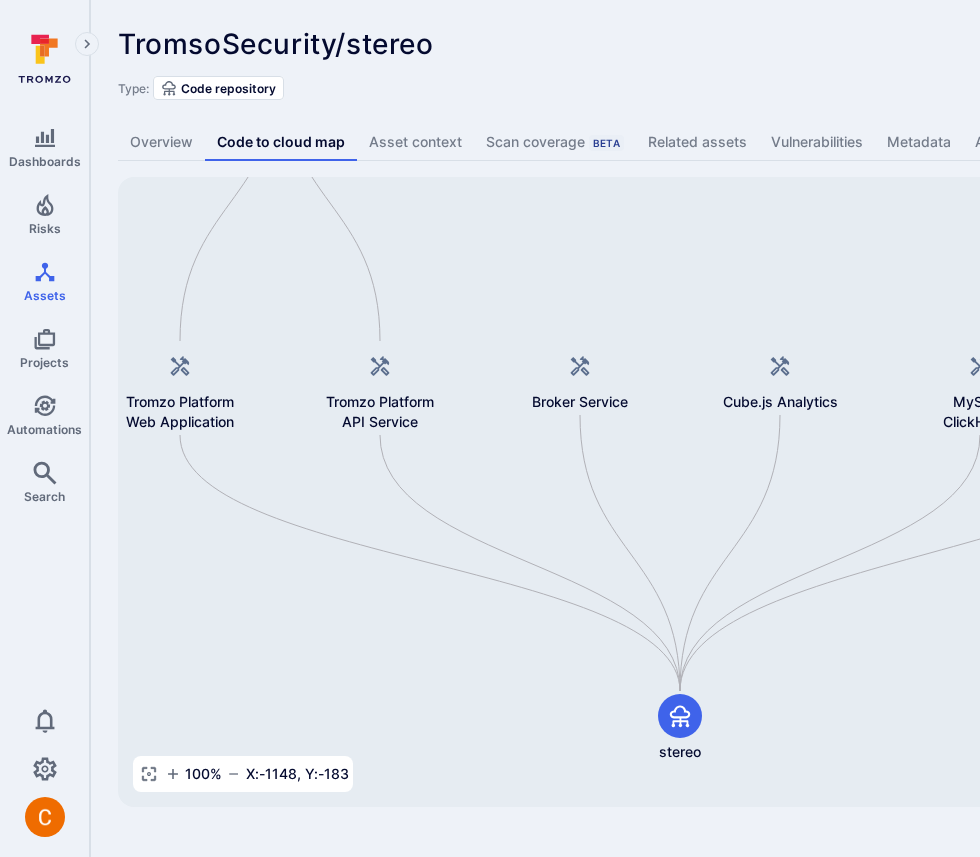 click on "Cube.js Analytics Container Registry Broker Service Broker Client Development Shell ClickHouse Database MySQL-ClickHouse Replicator Tromzo Platform Web Application stereo Tromzo Platform Tromzo Platform API Service Broker Service Cube.js Analytics MySQL-ClickHouse Replicator Worker Services" at bounding box center (770, 492) 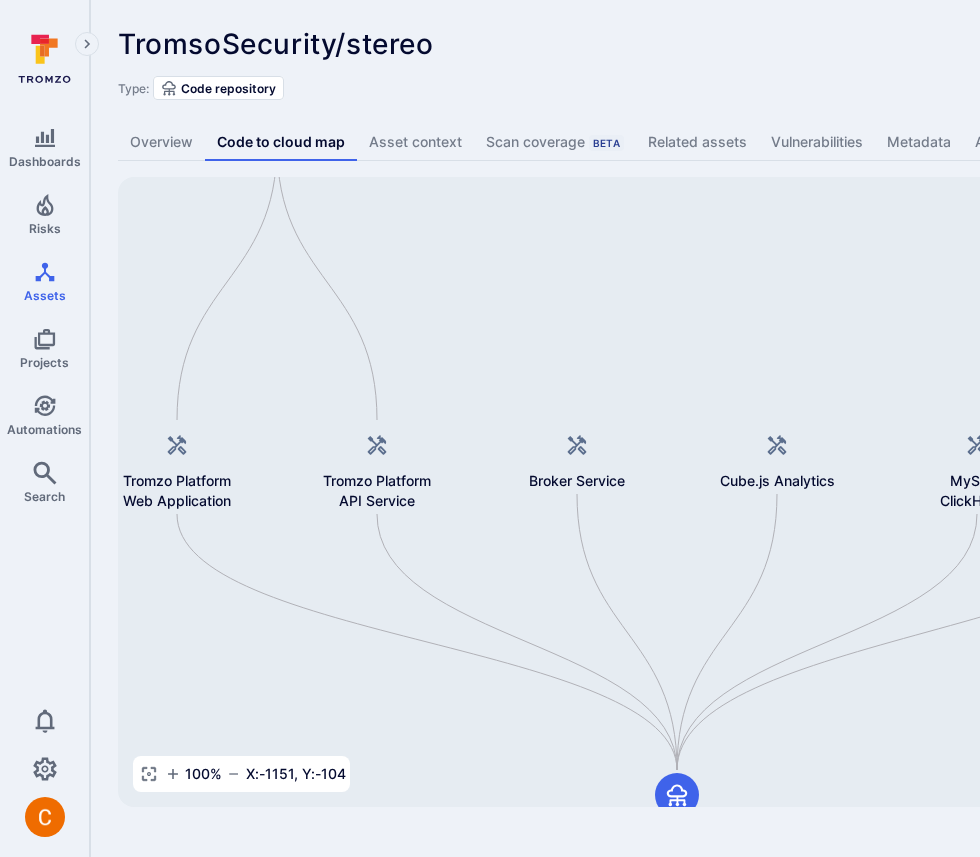 drag, startPoint x: 601, startPoint y: 697, endPoint x: 598, endPoint y: 776, distance: 79.05694 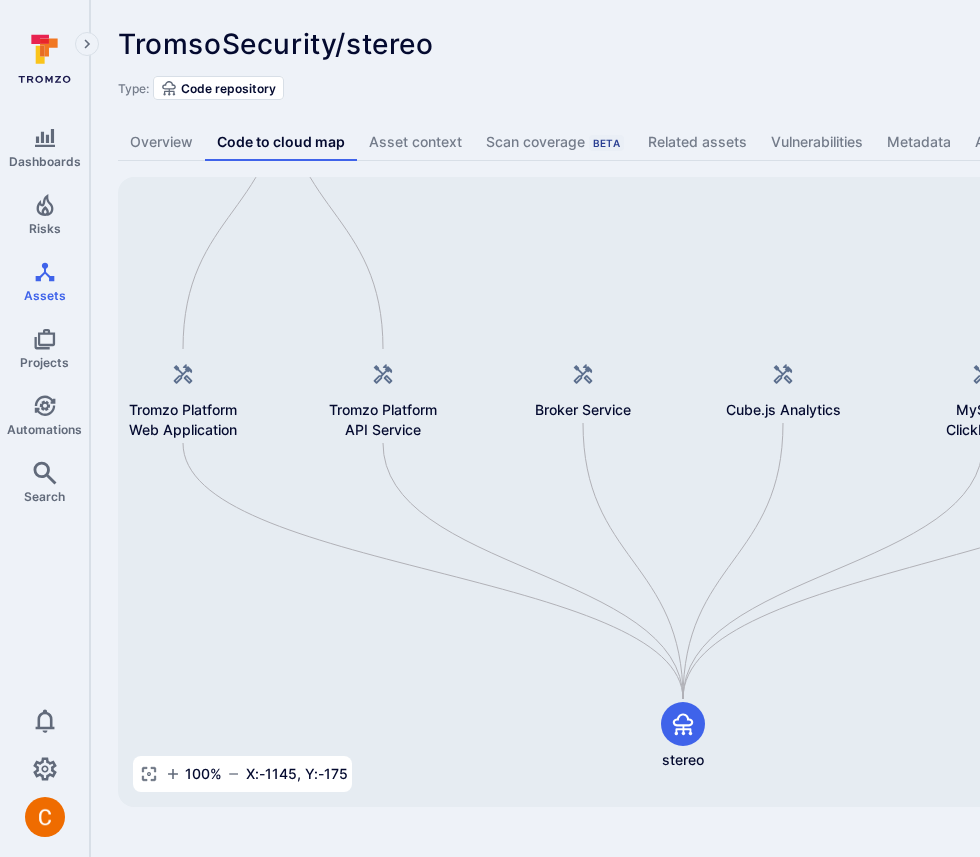 drag, startPoint x: 685, startPoint y: 586, endPoint x: 691, endPoint y: 514, distance: 72.249565 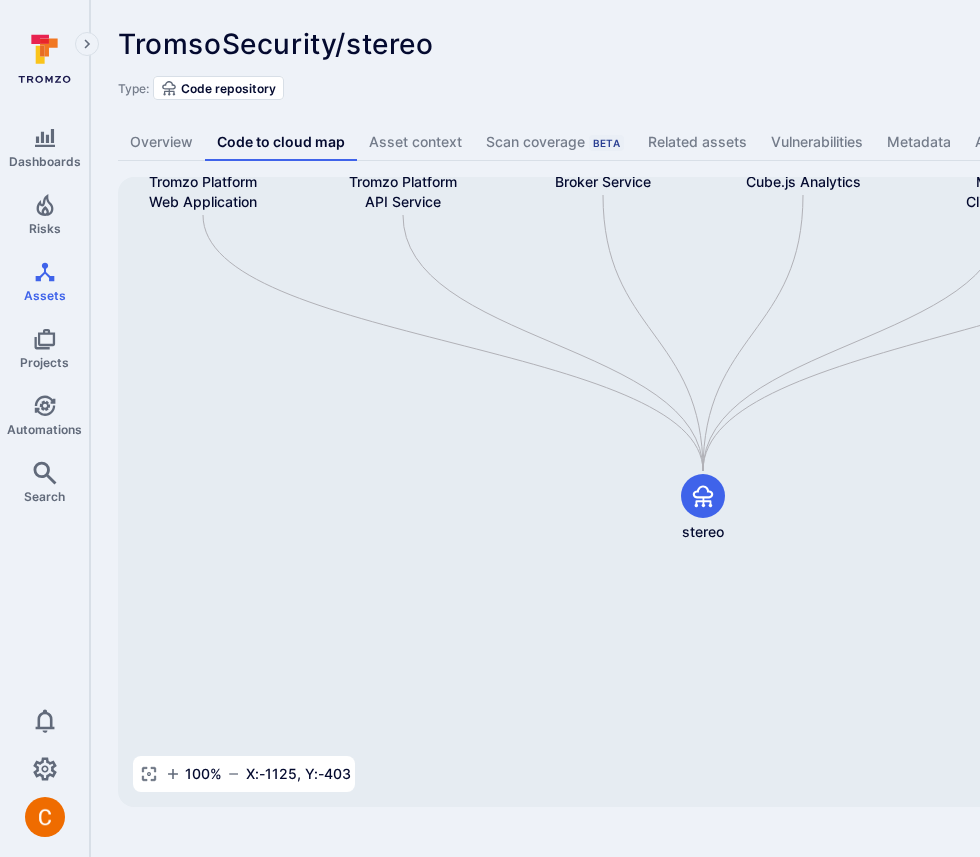 drag, startPoint x: 651, startPoint y: 566, endPoint x: 671, endPoint y: 338, distance: 228.87552 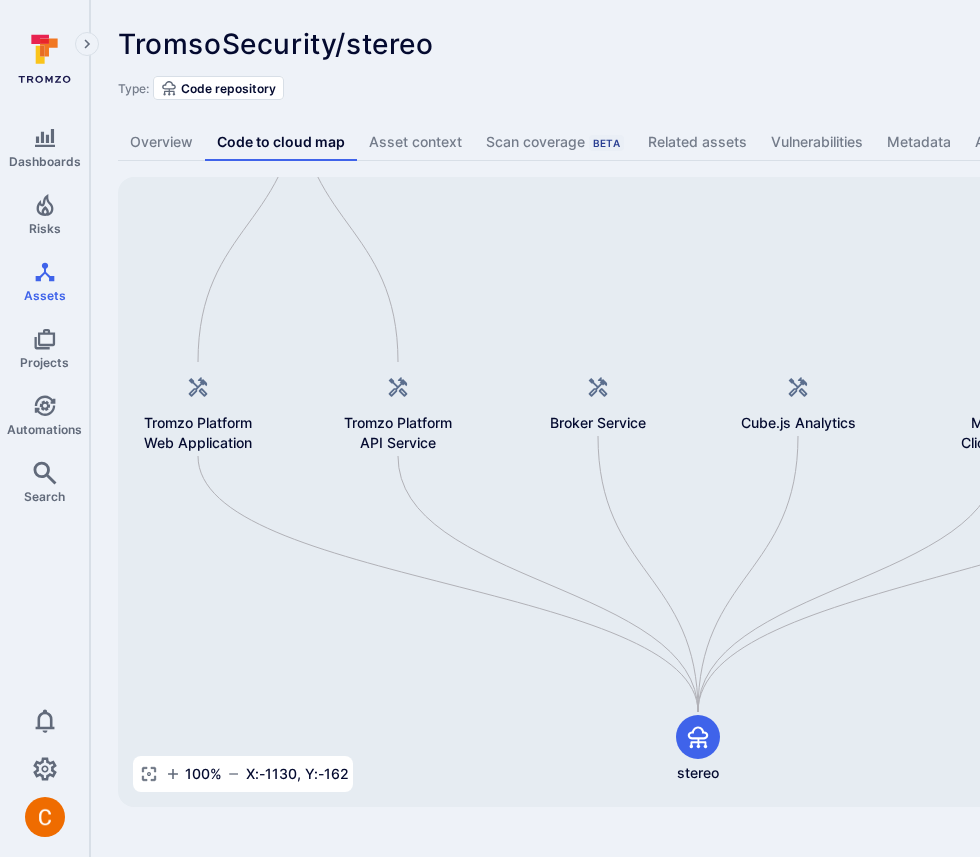 drag, startPoint x: 648, startPoint y: 549, endPoint x: 643, endPoint y: 790, distance: 241.05186 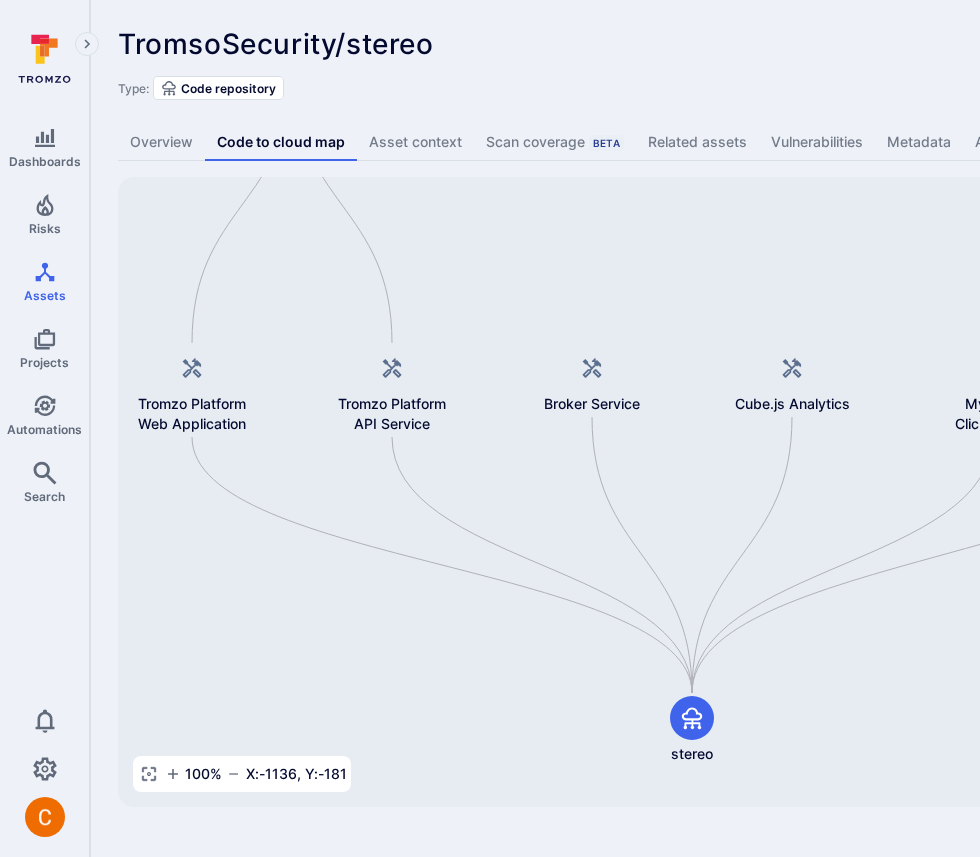 drag, startPoint x: 784, startPoint y: 749, endPoint x: 778, endPoint y: 730, distance: 19.924858 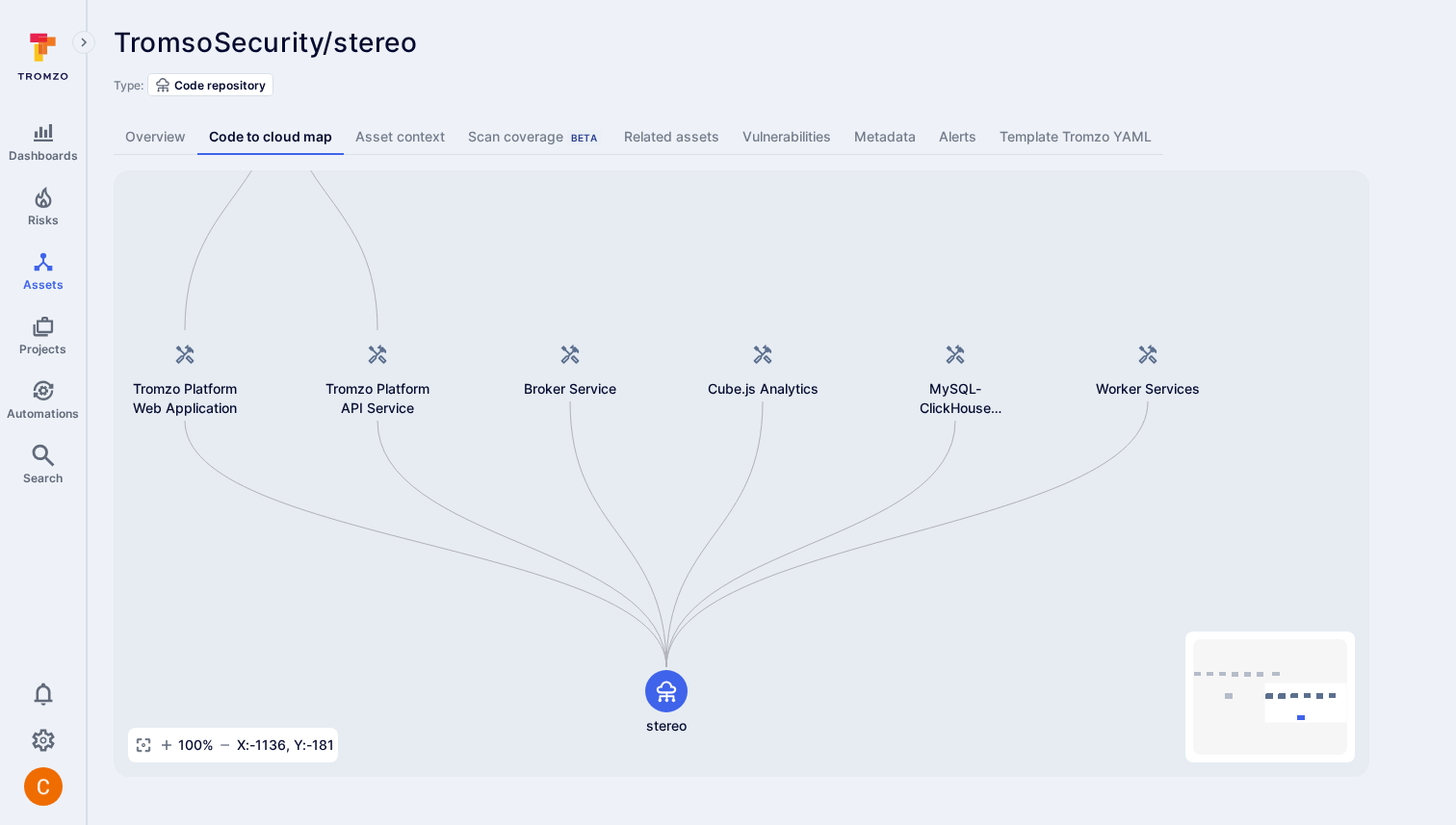 click on "Type: Code repository" at bounding box center (771, 85) 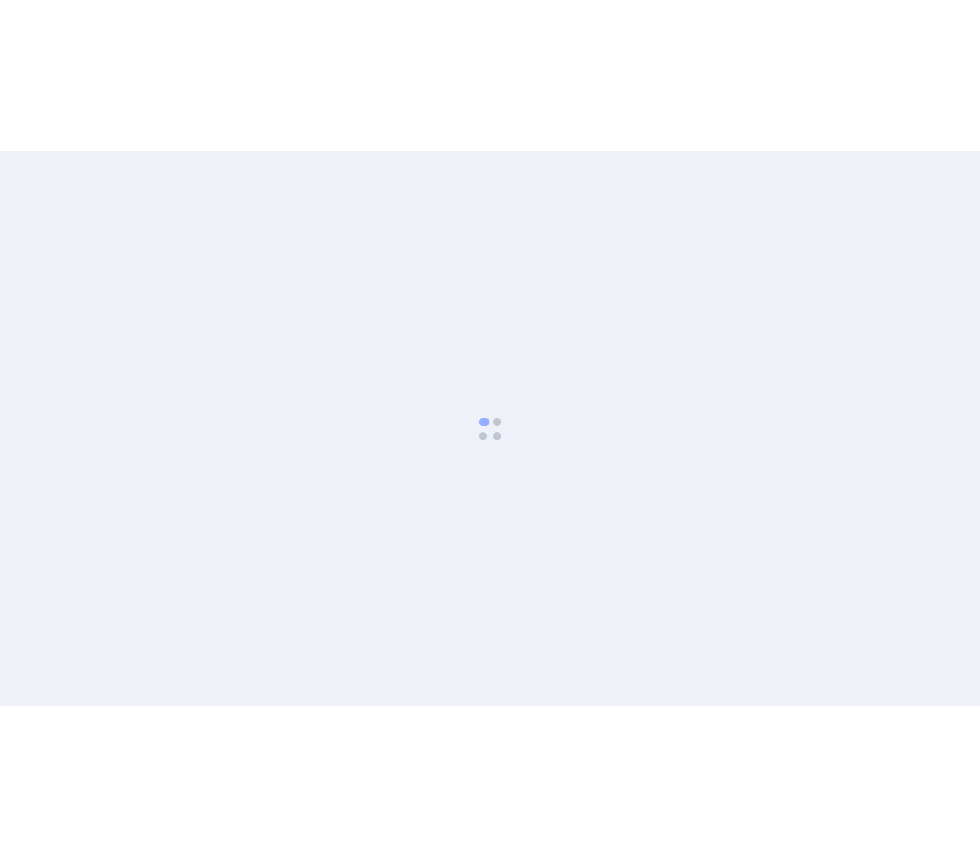 scroll, scrollTop: 0, scrollLeft: 0, axis: both 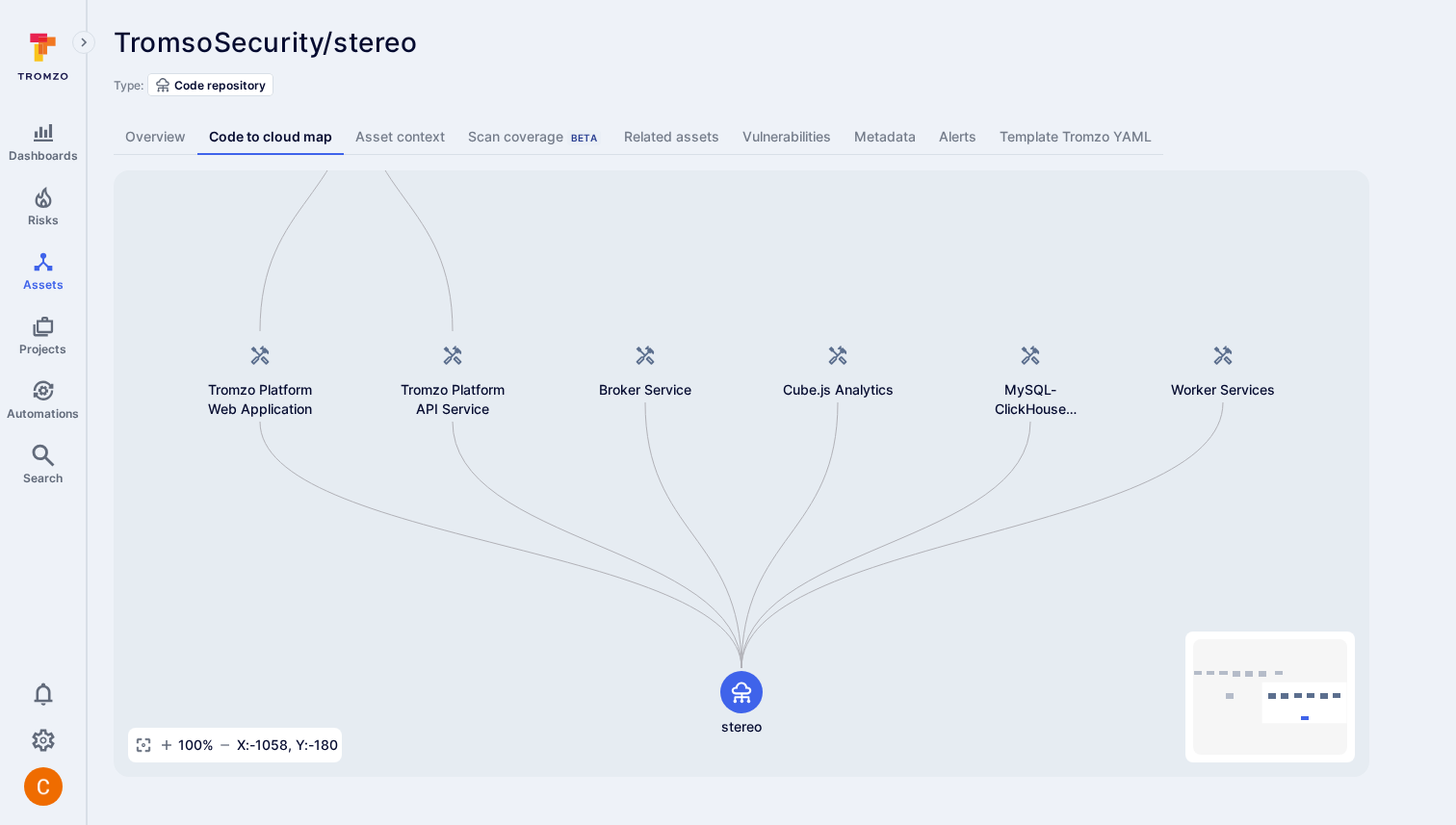 click on "Type: Code repository" at bounding box center [771, 85] 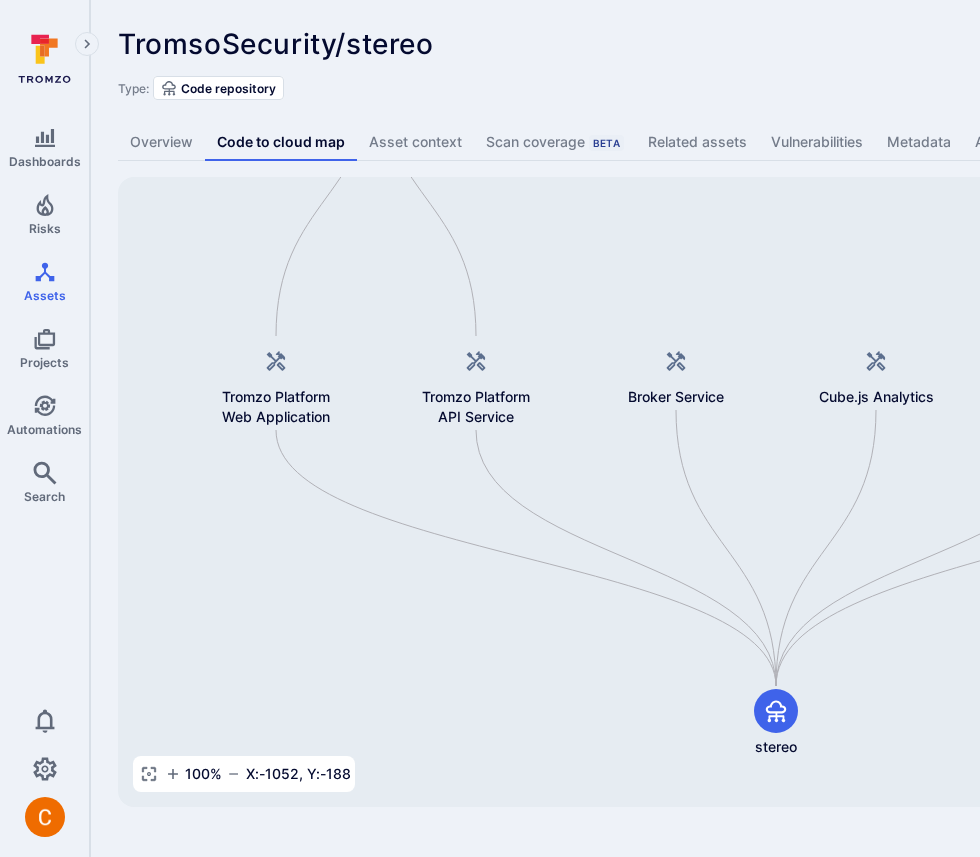 drag, startPoint x: 770, startPoint y: 539, endPoint x: 776, endPoint y: 515, distance: 24.738634 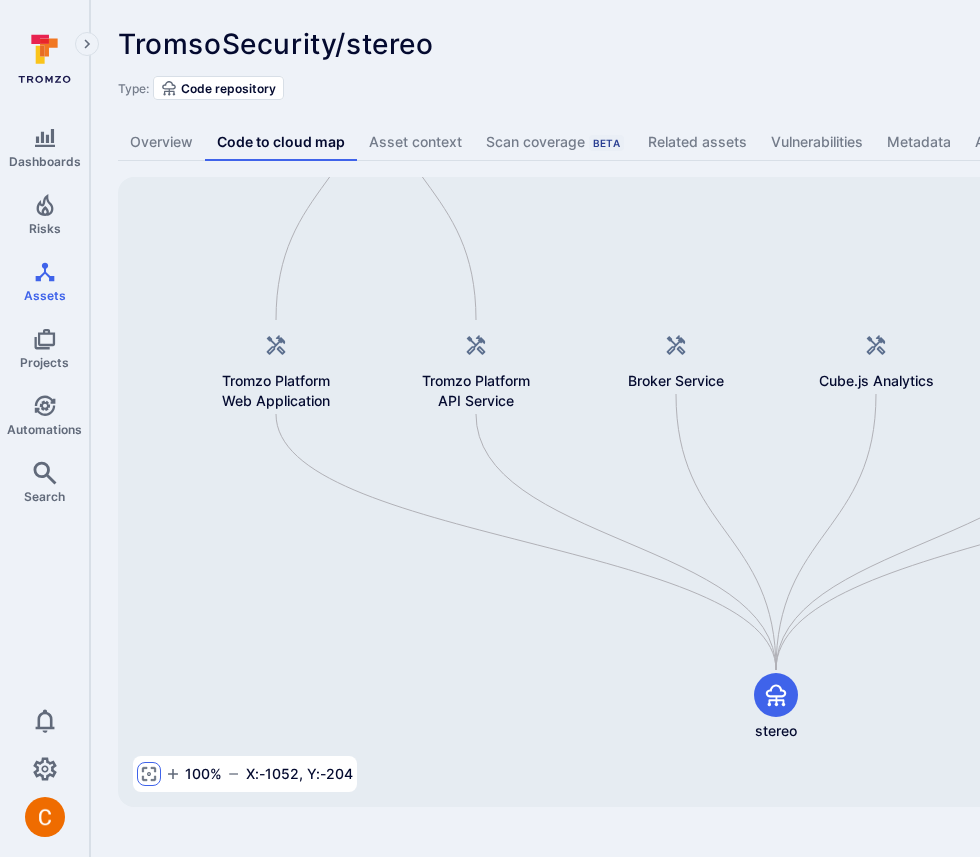click 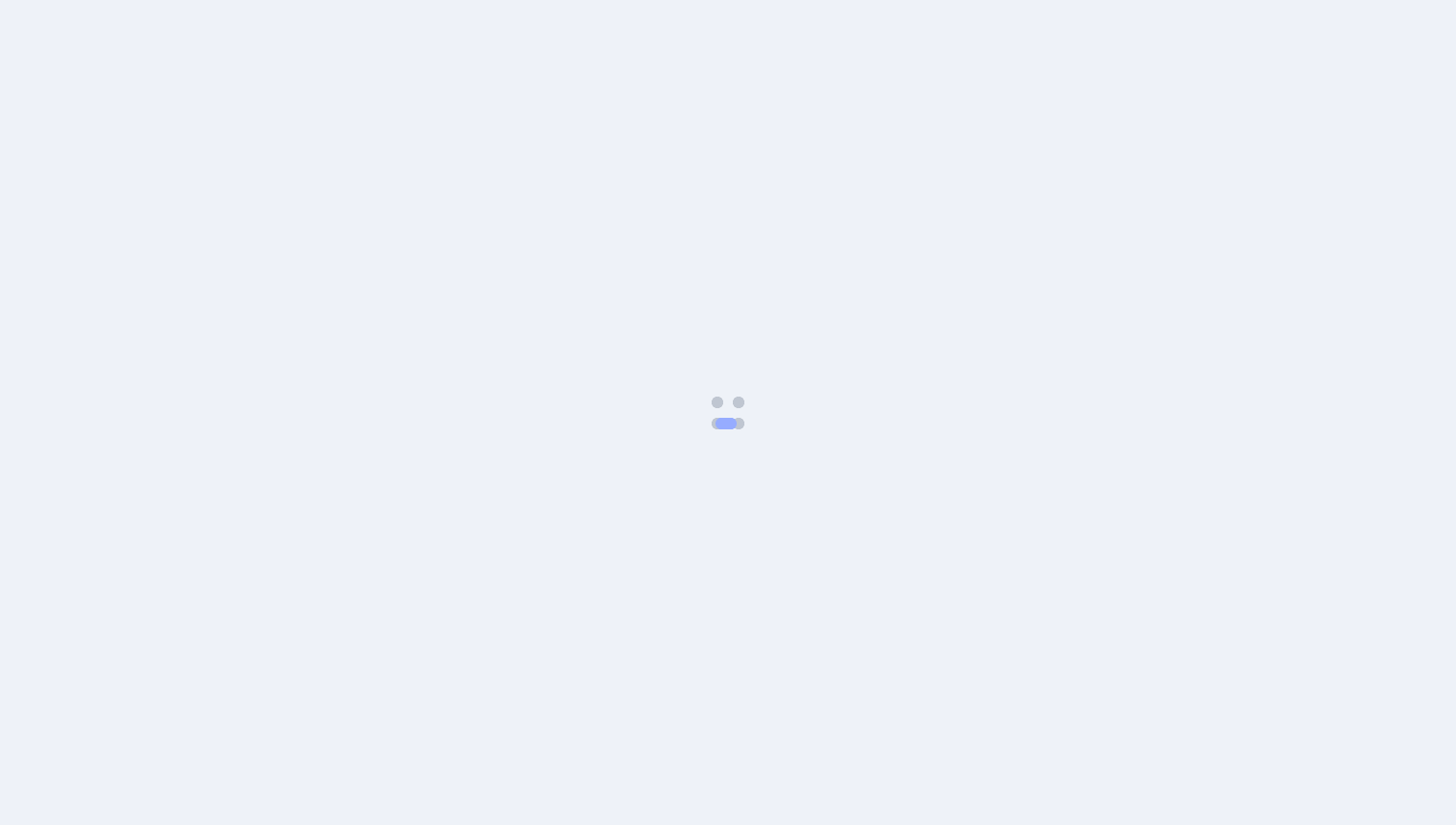 scroll, scrollTop: 0, scrollLeft: 0, axis: both 